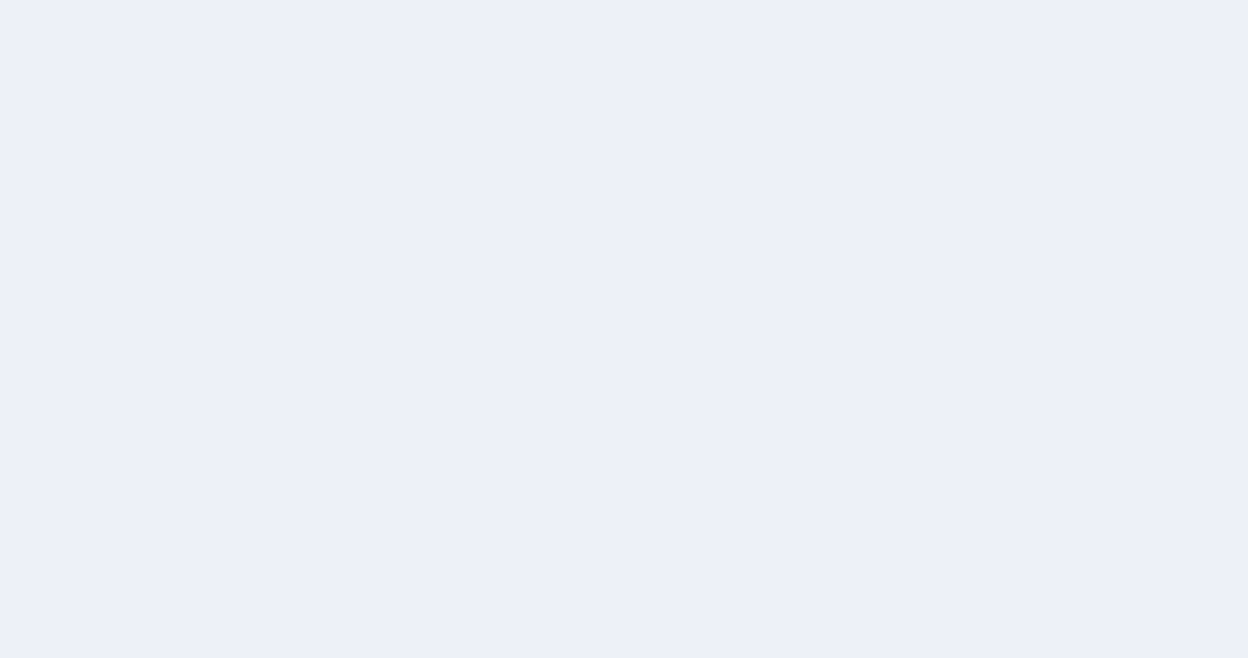 scroll, scrollTop: 0, scrollLeft: 0, axis: both 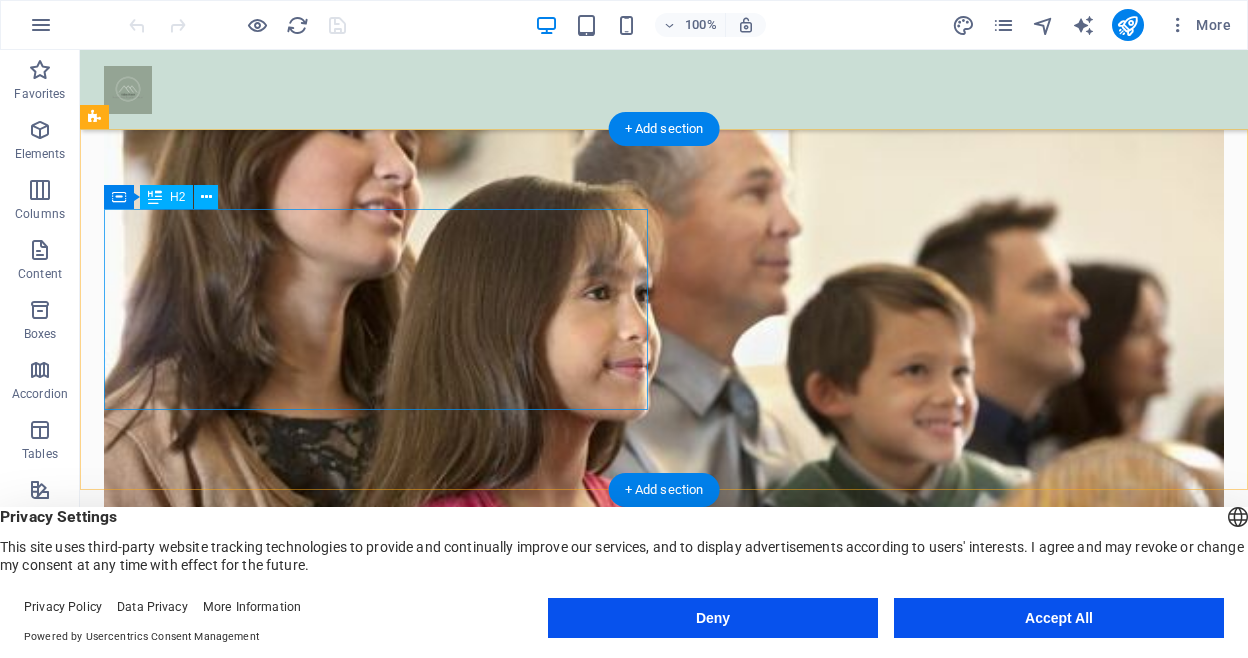 click on "[MONTH] - [FIRST] [LAST] will be bringing the Morning Message" at bounding box center (376, 1100) 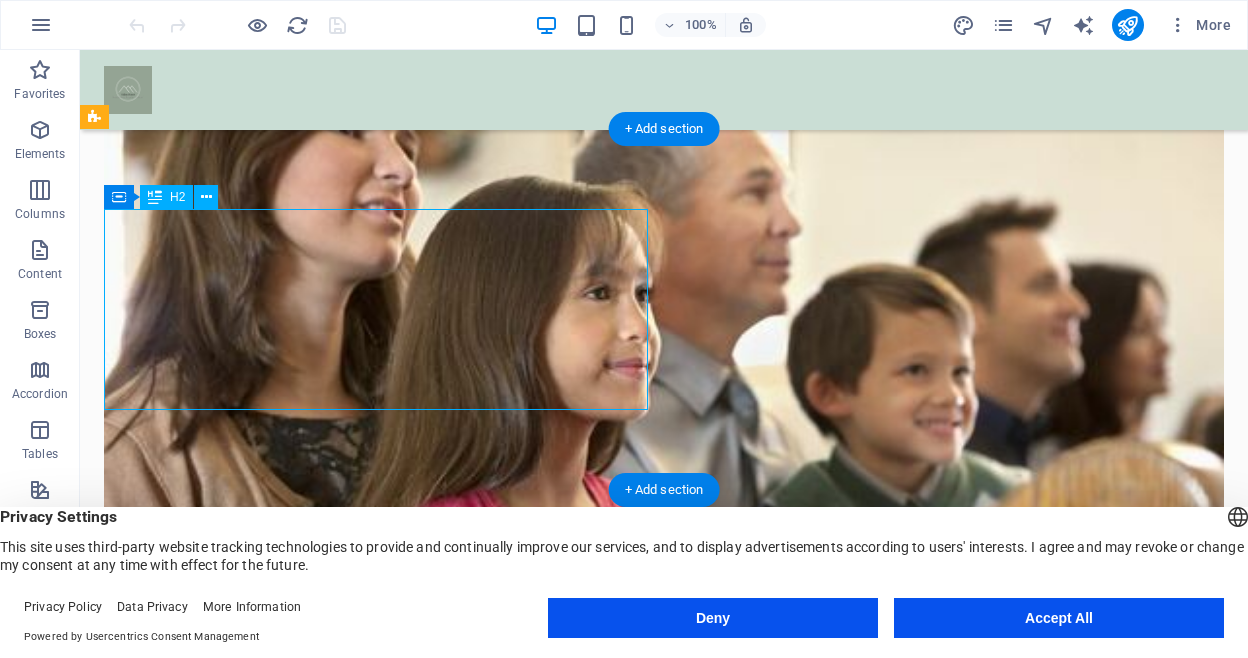 click on "[MONTH] - [FIRST] [LAST] will be bringing the Morning Message" at bounding box center (376, 1100) 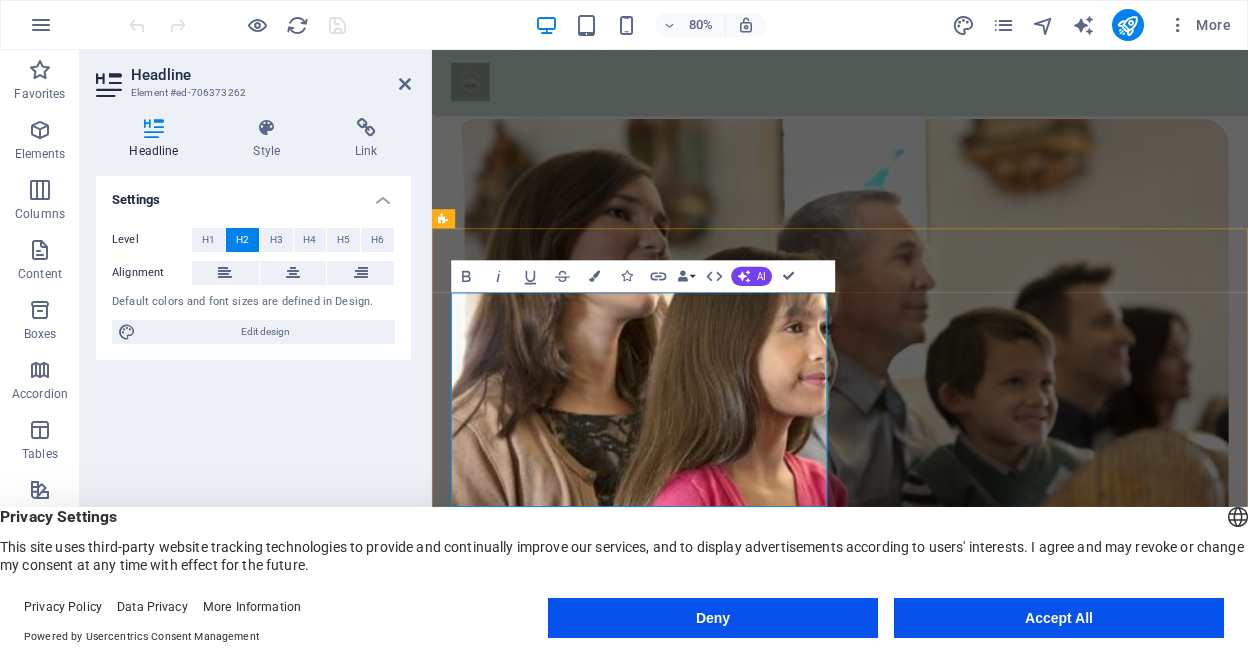click on "[MONTH] - [FIRST] [LAST] will be bringing the Morning Message" at bounding box center [691, 1178] 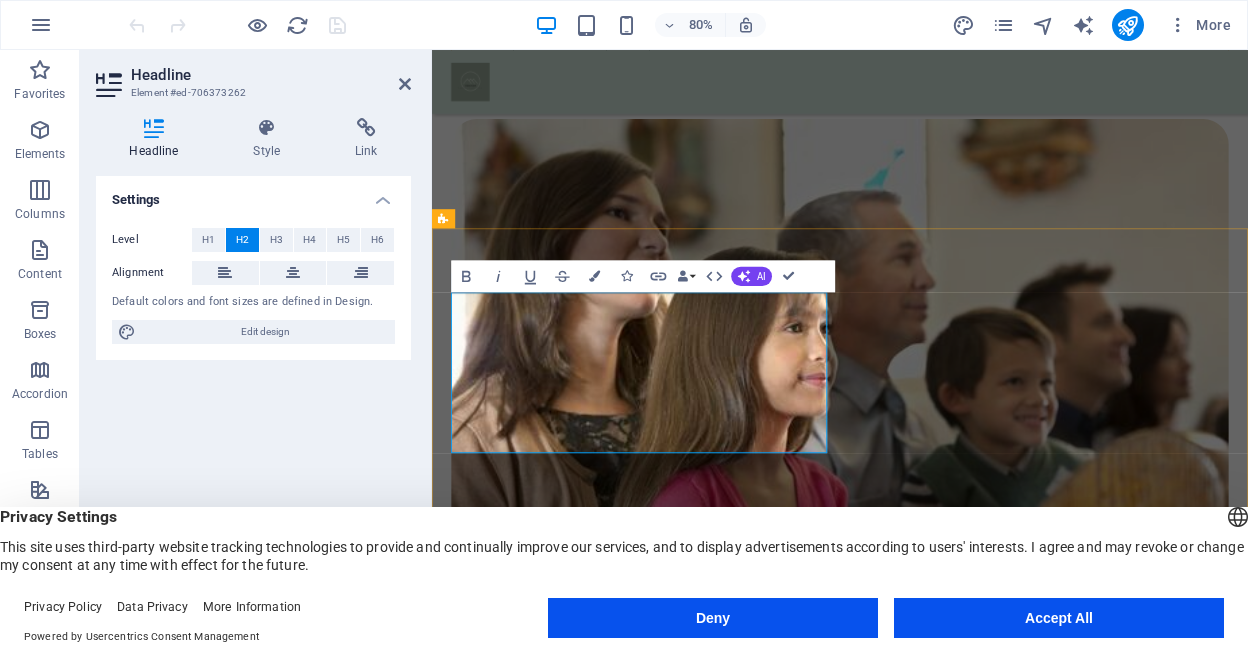 type 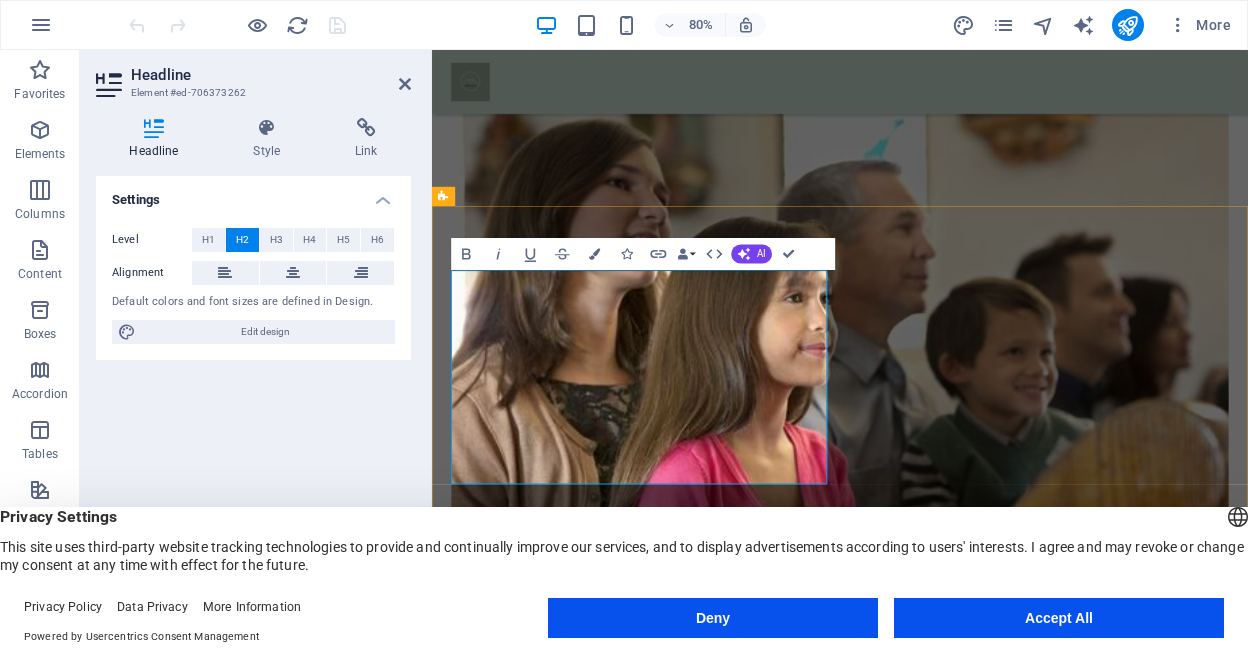 scroll, scrollTop: 1253, scrollLeft: 0, axis: vertical 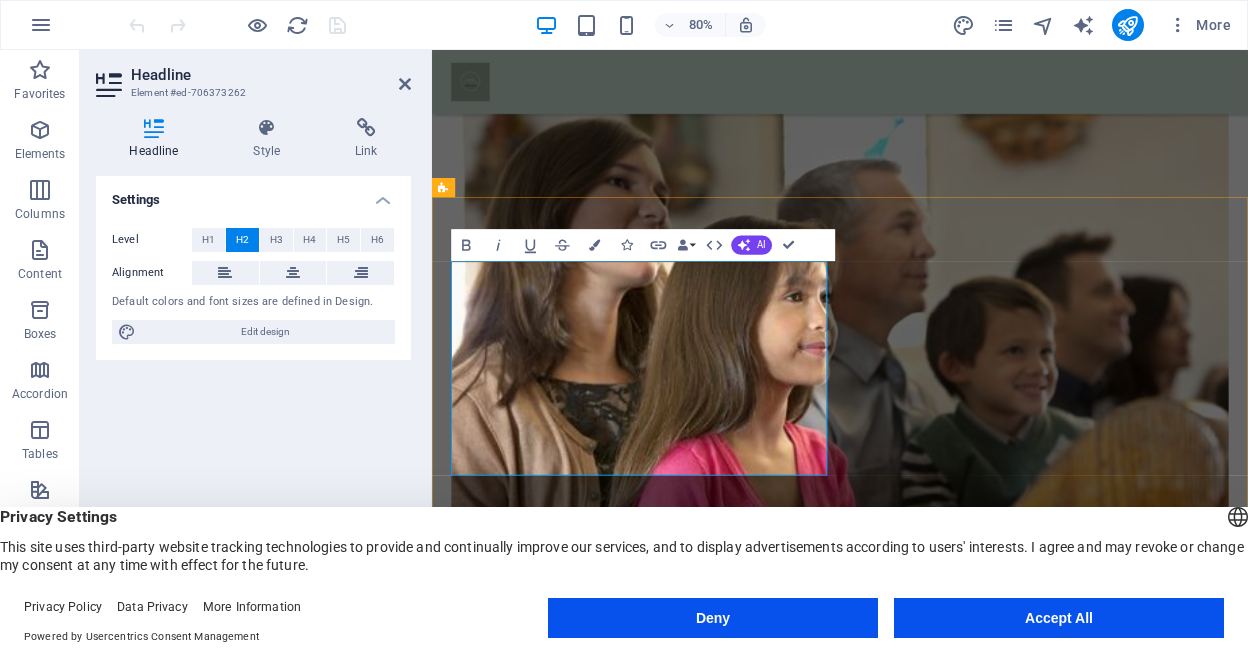 click on "[MONTH] [DAY] & [DAY] - [FIRST] [LAST] will be bringing the Morning Message" at bounding box center (691, 1173) 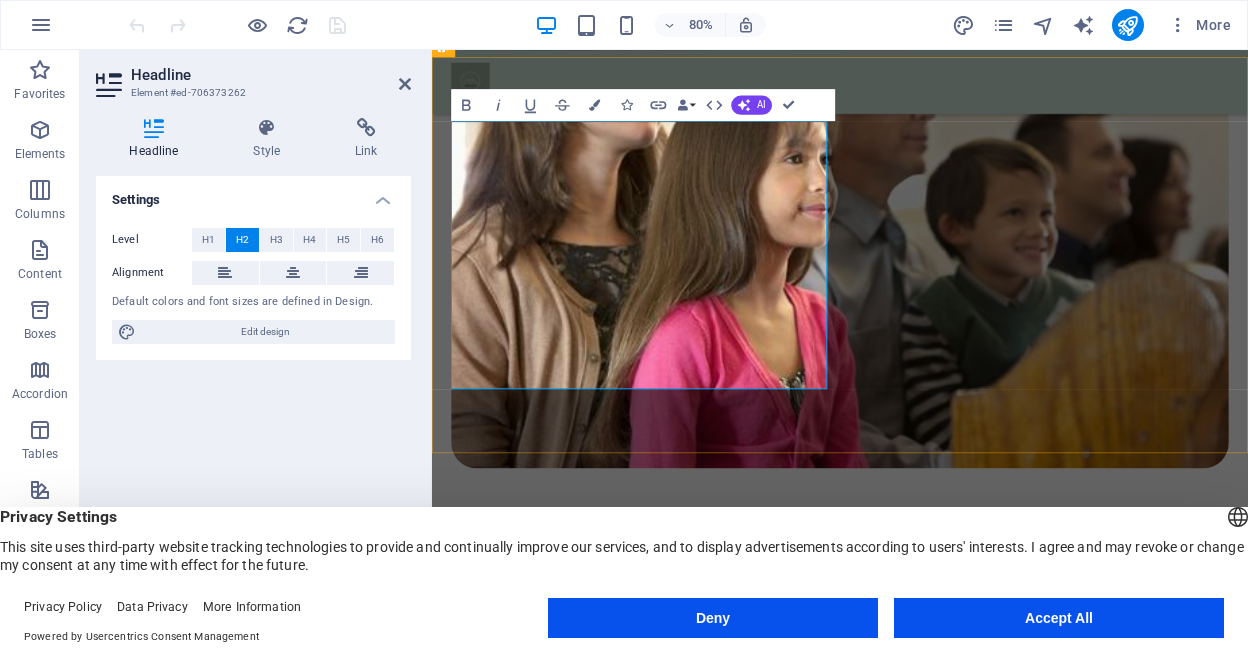 scroll, scrollTop: 1430, scrollLeft: 0, axis: vertical 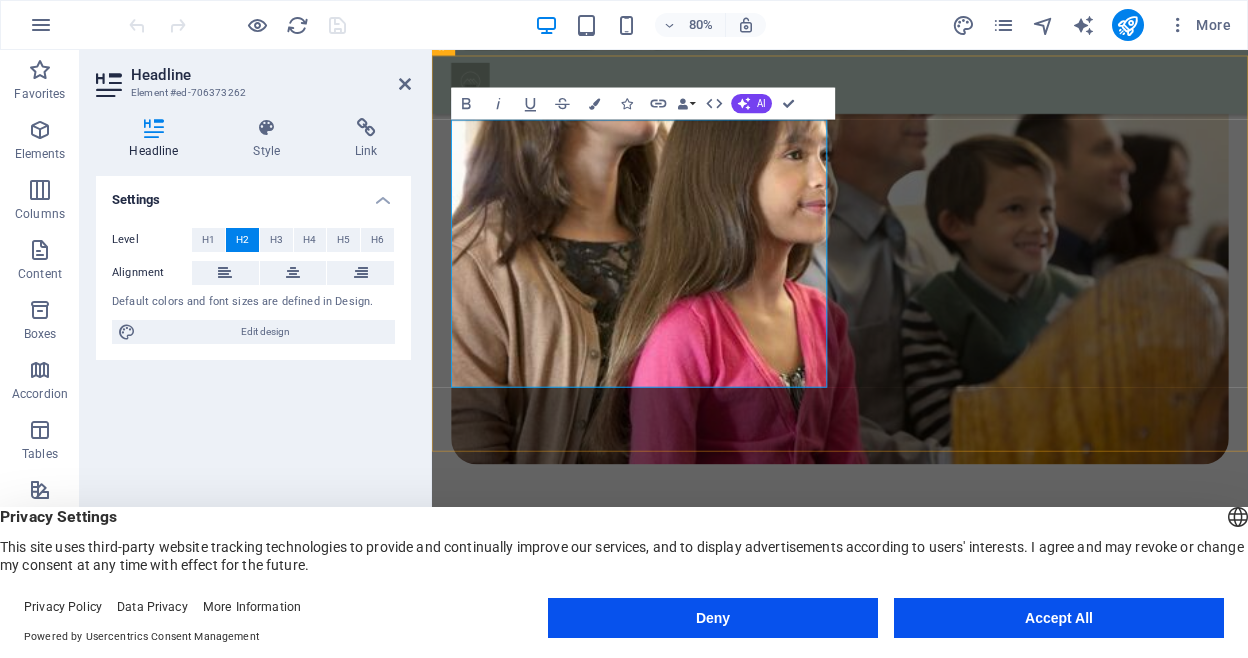drag, startPoint x: 893, startPoint y: 439, endPoint x: 918, endPoint y: 440, distance: 25.019993 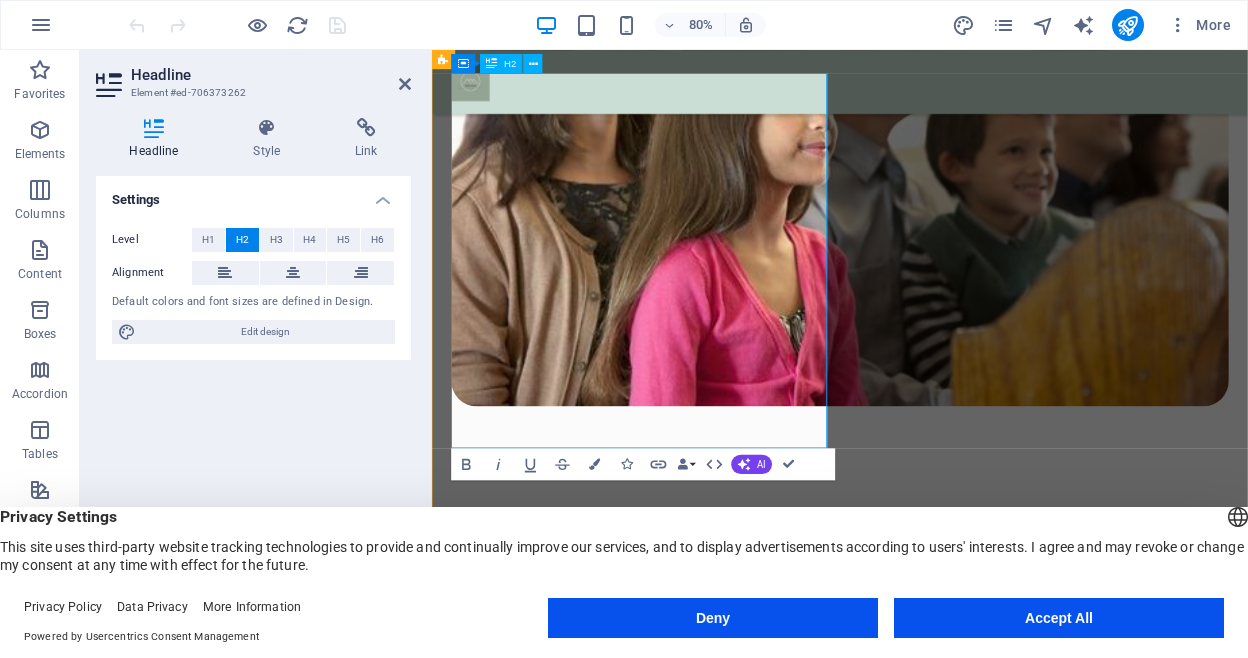 scroll, scrollTop: 1511, scrollLeft: 0, axis: vertical 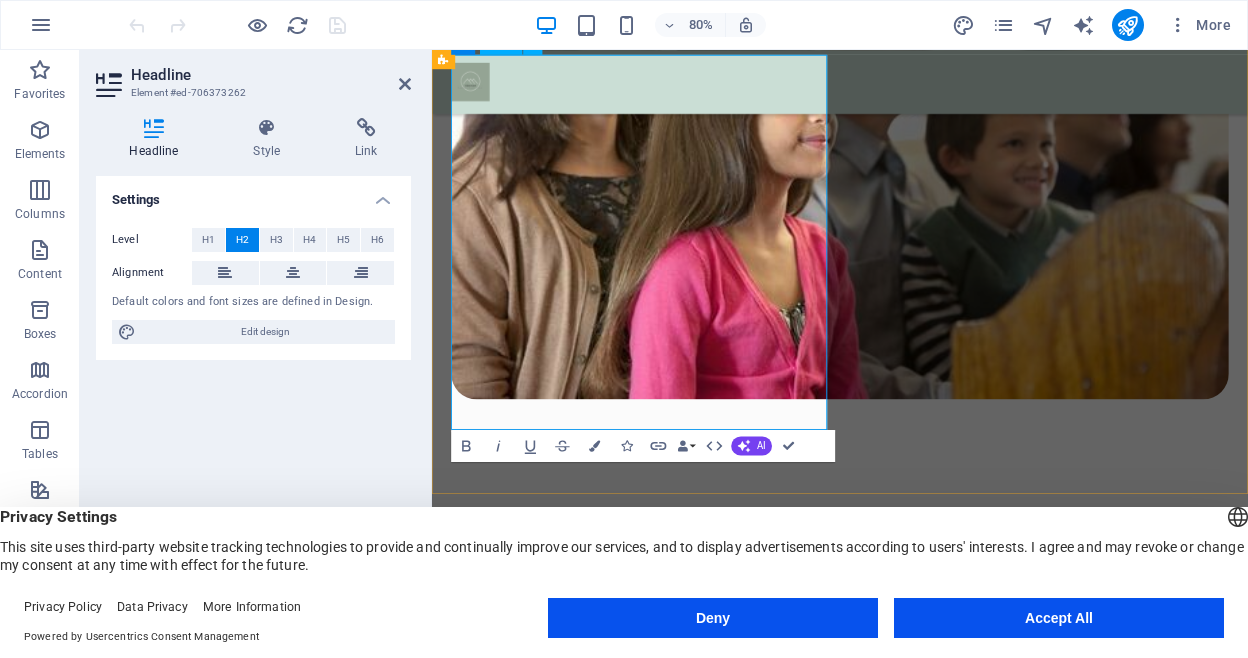 click on "[MONTH] [DAY] & [DAY] - Pastor [FIRST] [LAST] will be bringing the Morning Message ‌[MONTH] [DAY] & [DAY] - Bro. [FIRST] [LAST]" at bounding box center [691, 1016] 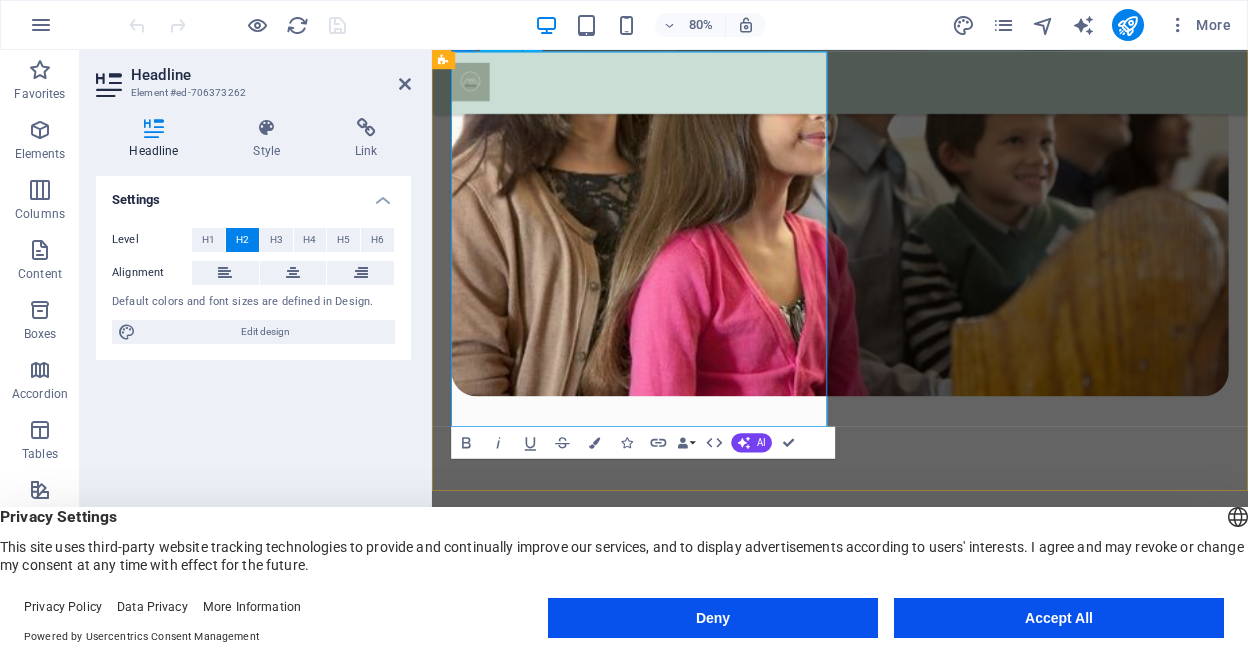 drag, startPoint x: 825, startPoint y: 493, endPoint x: 837, endPoint y: 491, distance: 12.165525 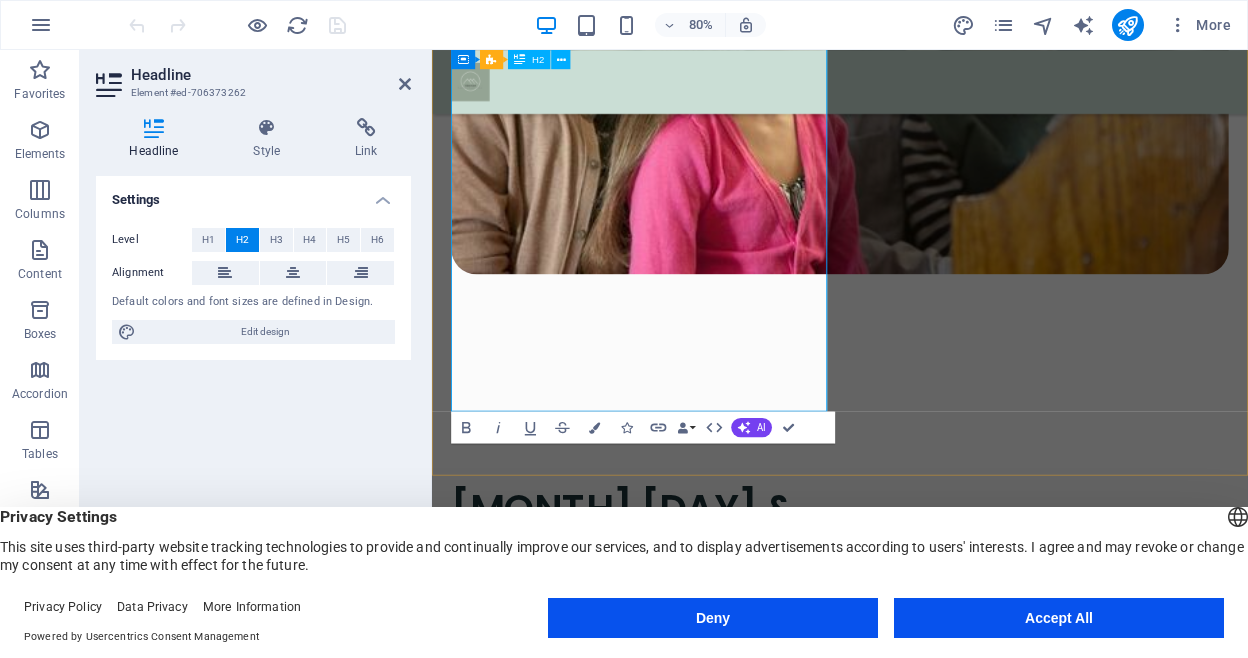 scroll, scrollTop: 1671, scrollLeft: 0, axis: vertical 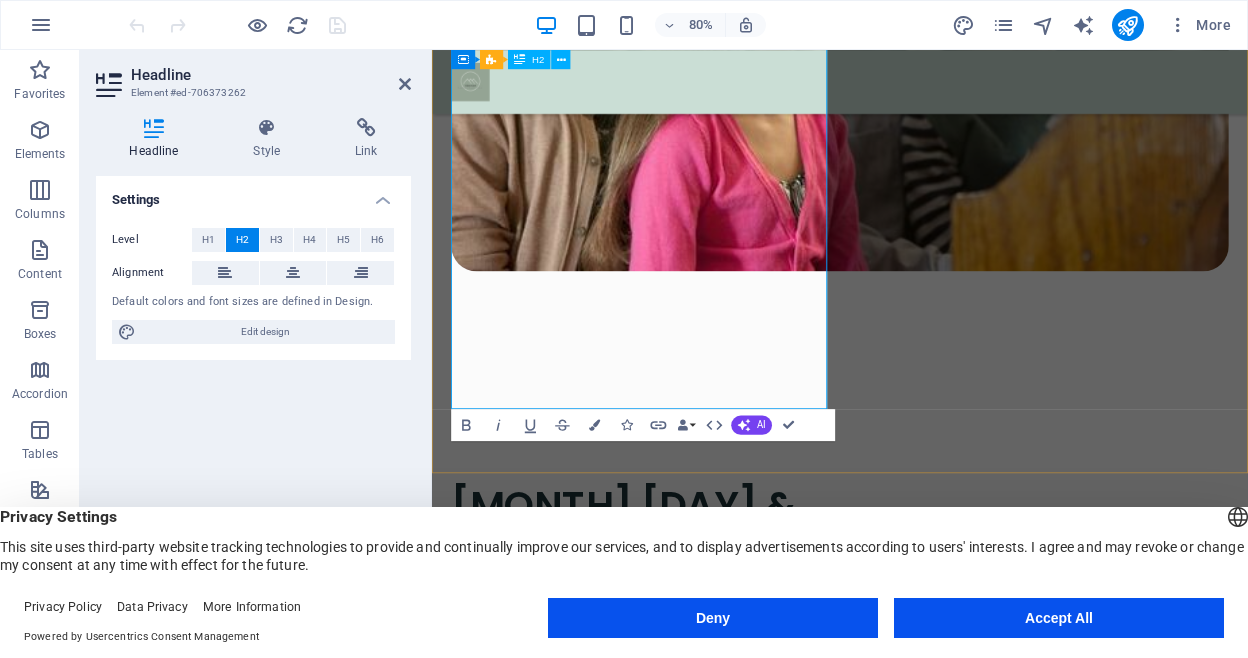 click on "[MONTH] [DAY] & [DAY] - Pastor [FIRST] [LAST] will be bringing the Morning Message ‌[MONTH] [DAY] & [DAY] - Bro. [FIRST] [LAST] is bringing Morning andEve. Messages." at bounding box center (691, 923) 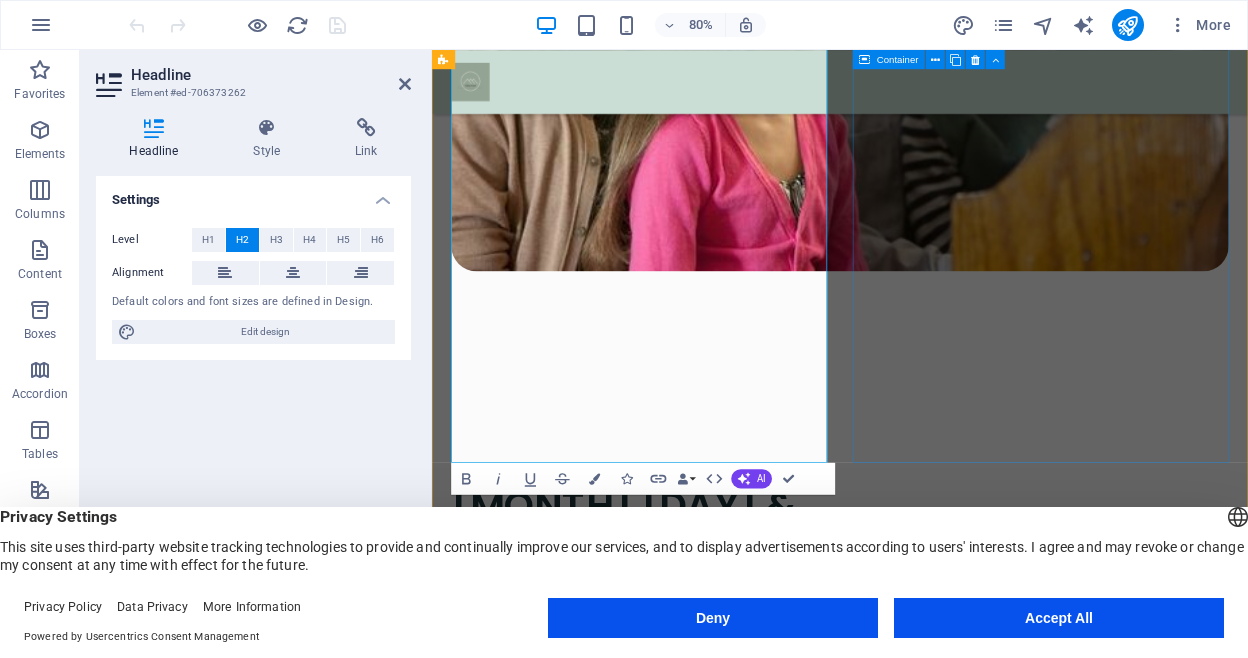 scroll, scrollTop: 1673, scrollLeft: 0, axis: vertical 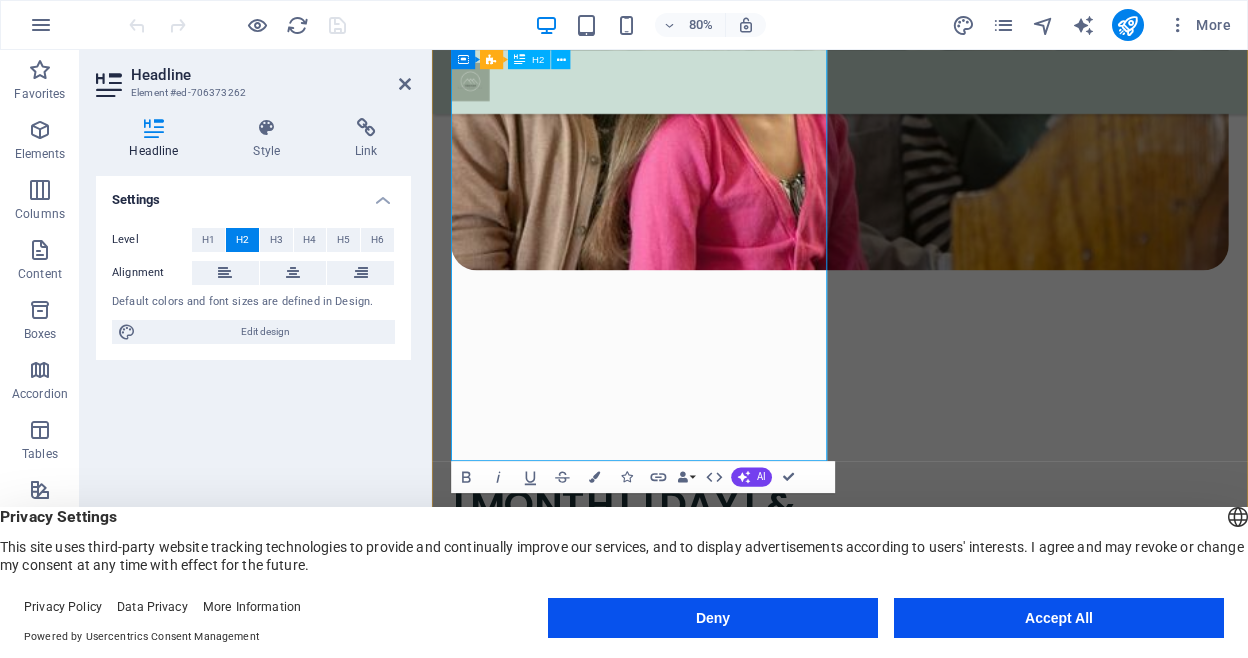 drag, startPoint x: 641, startPoint y: 460, endPoint x: 651, endPoint y: 461, distance: 10.049875 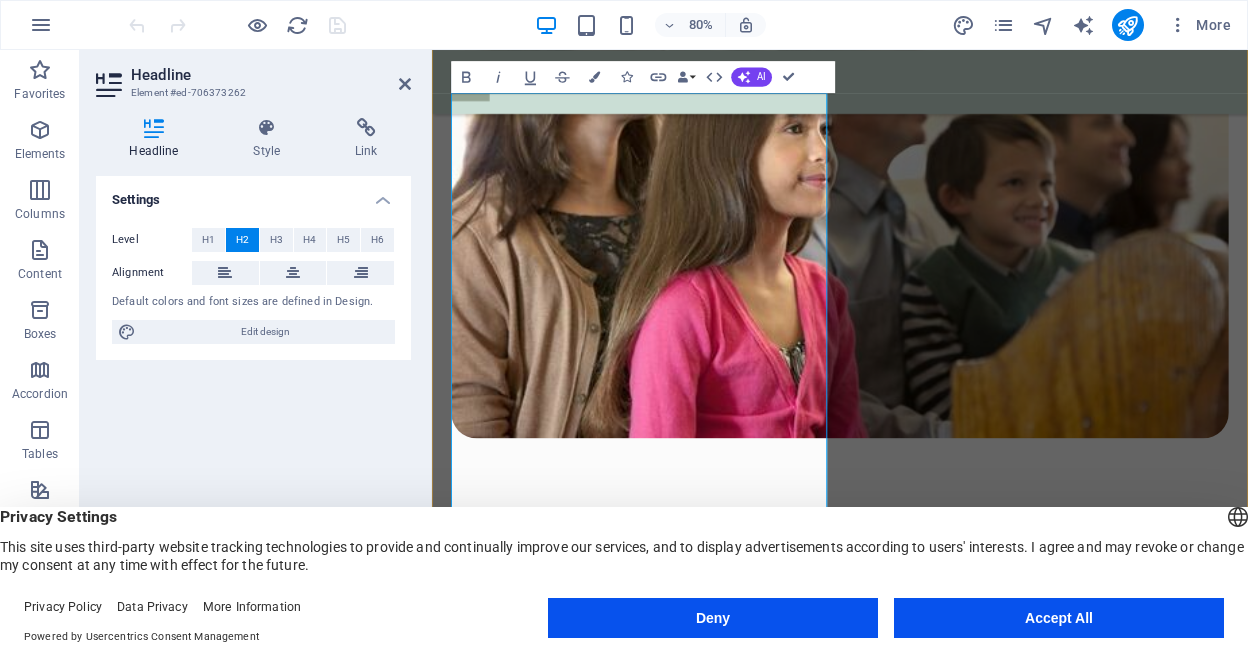 scroll, scrollTop: 1467, scrollLeft: 0, axis: vertical 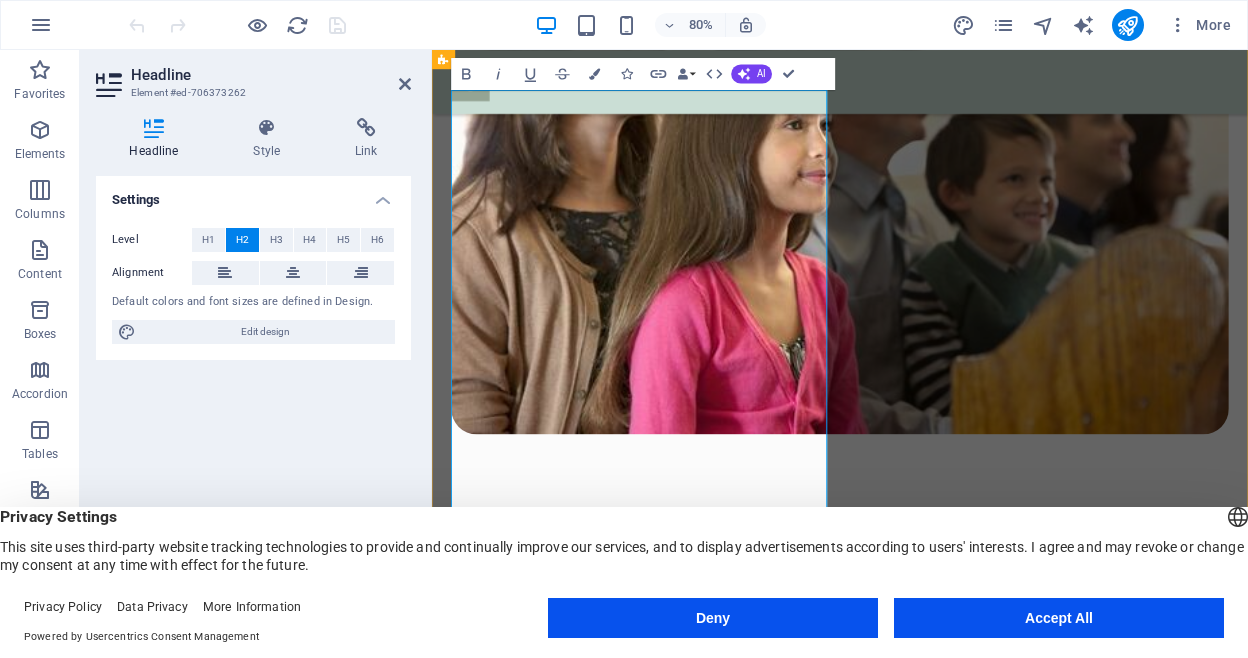 click on "[MONTH] [DAY] & [DAY] - Pastor [FIRST] [LAST] will be bringing the Morning Message ‌[MONTH] [DAY] & [DAY] - Bro. [FIRST] [LAST] is bringing Morning and Evening Messages." at bounding box center [691, 1160] 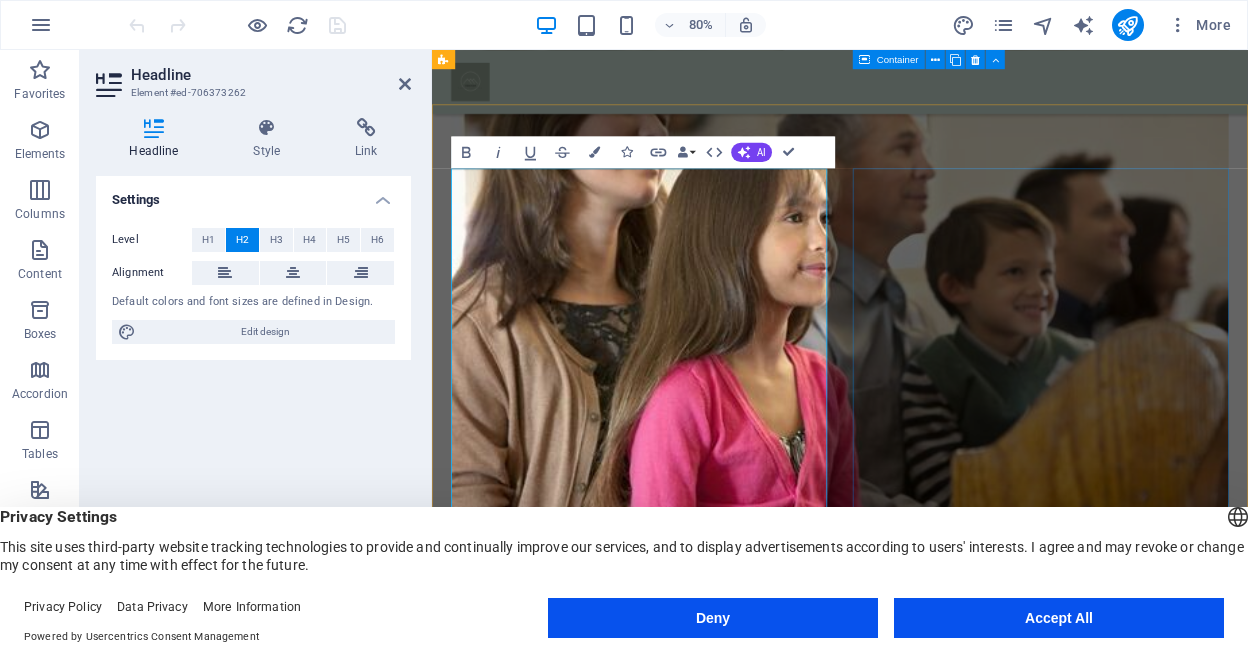 scroll, scrollTop: 1341, scrollLeft: 0, axis: vertical 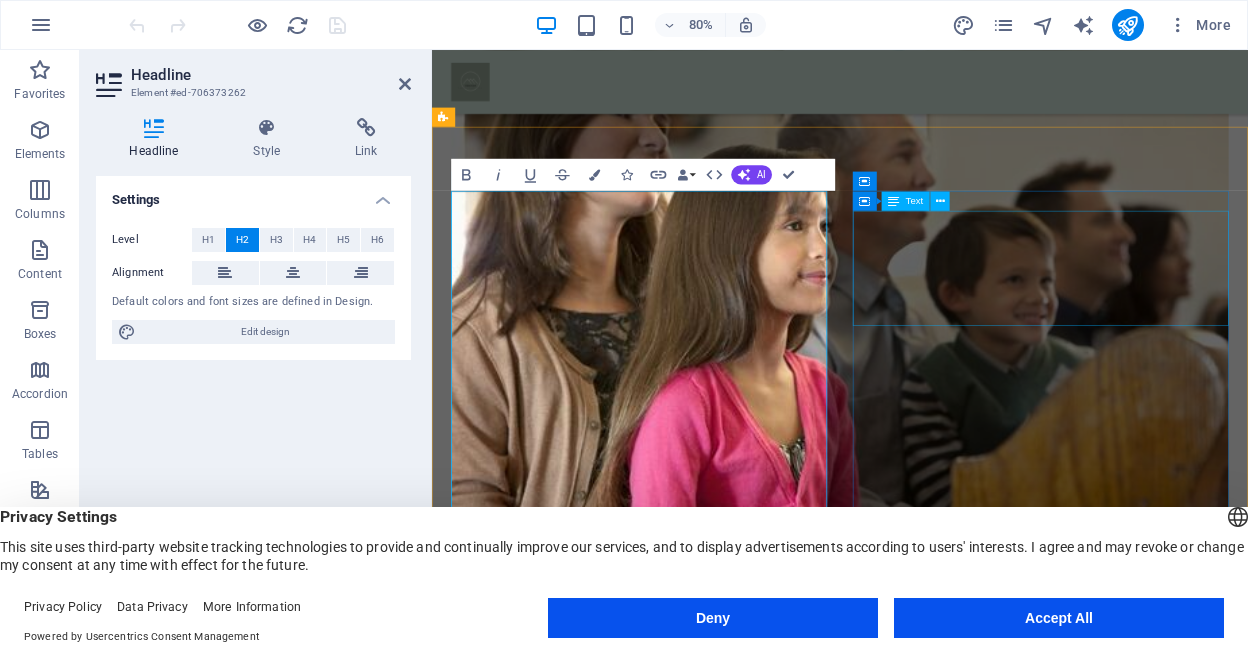 click on "Join us for our Wednesday Eve ([TIME]) Bible study in the Book of Revelation!" at bounding box center (691, 2764) 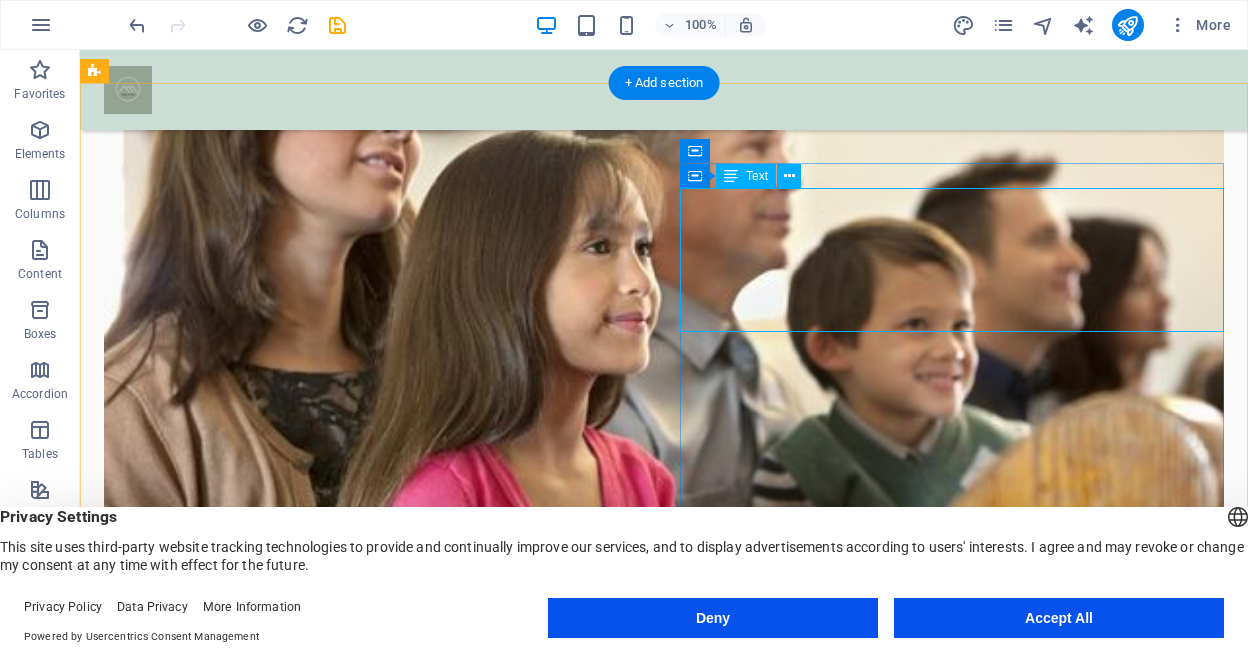 scroll, scrollTop: 1263, scrollLeft: 0, axis: vertical 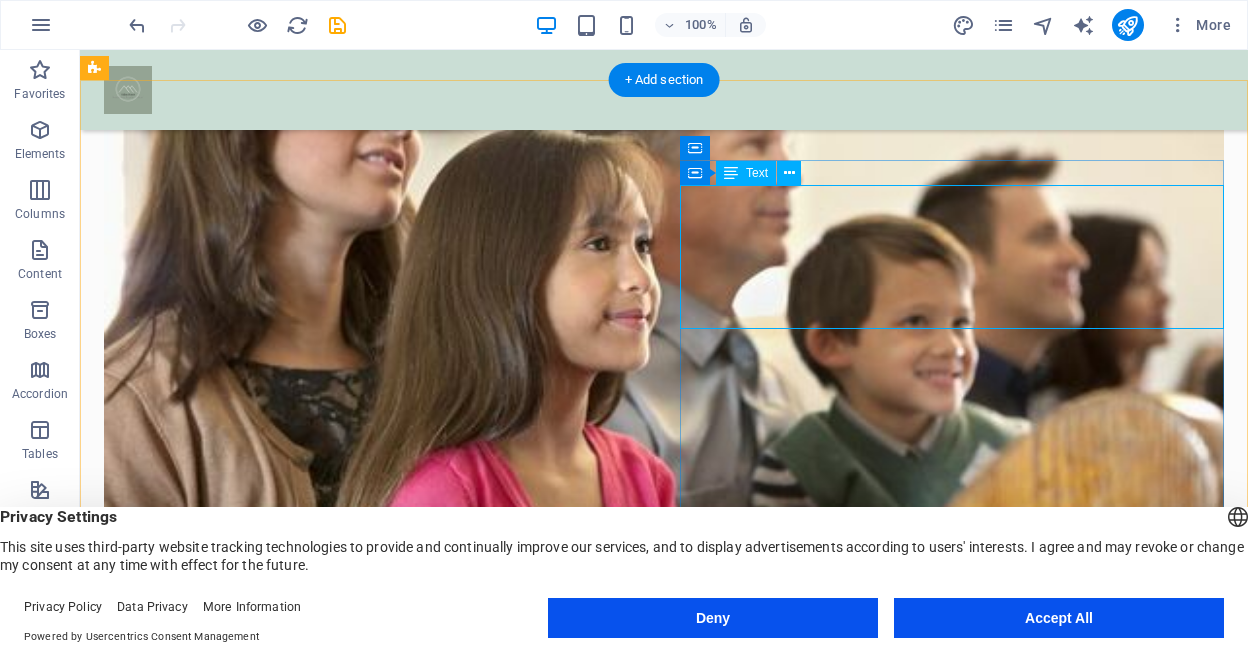 click on "Join us for our Wednesday Eve ([TIME]) Bible study in the Book of Revelation!" at bounding box center [376, 2787] 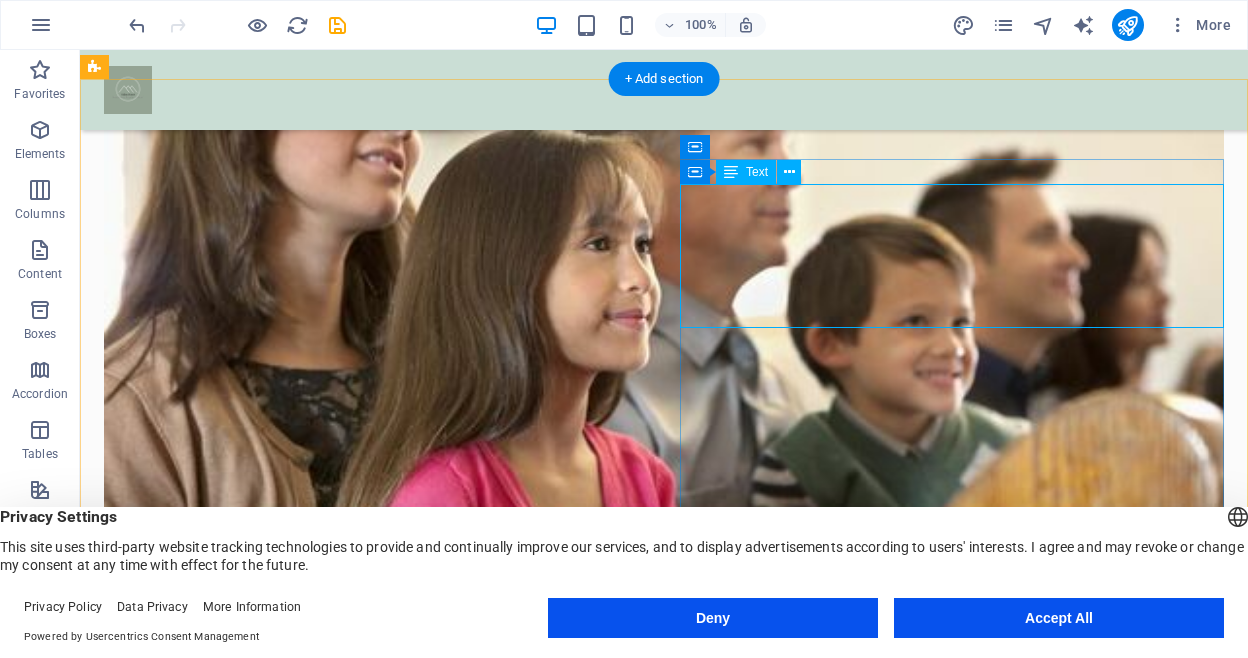 scroll, scrollTop: 1265, scrollLeft: 0, axis: vertical 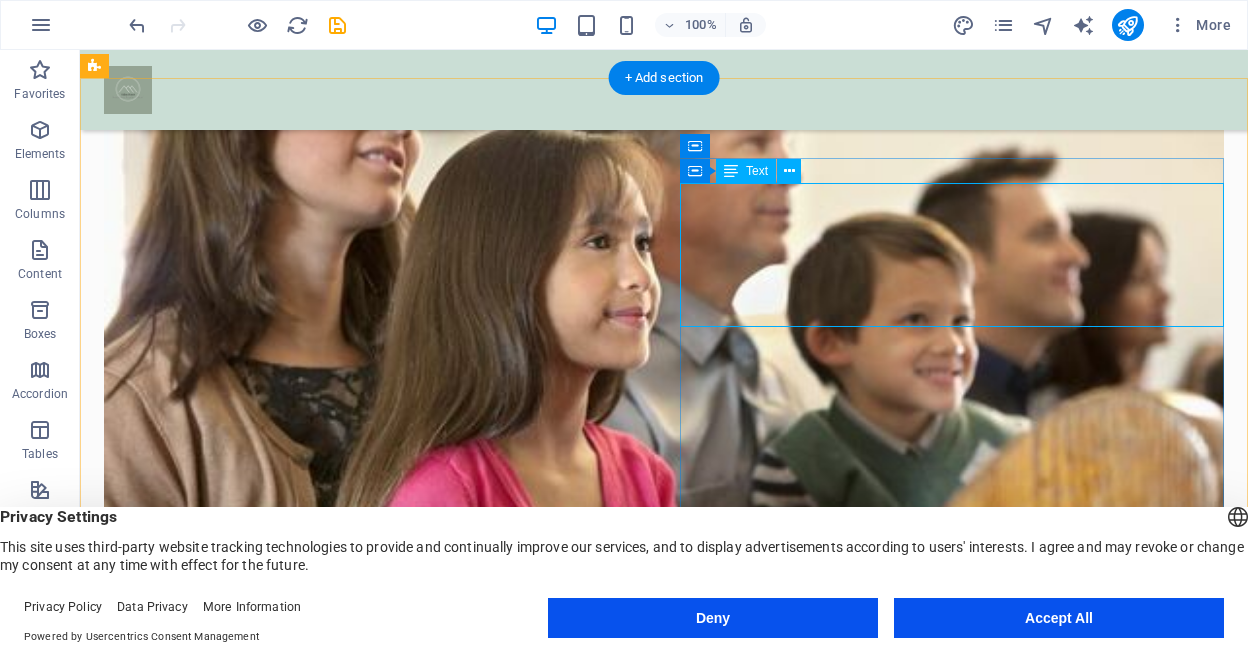 click on "Join us for our Wednesday Eve ([TIME]) Bible study in the Book of Revelation!" at bounding box center (376, 2785) 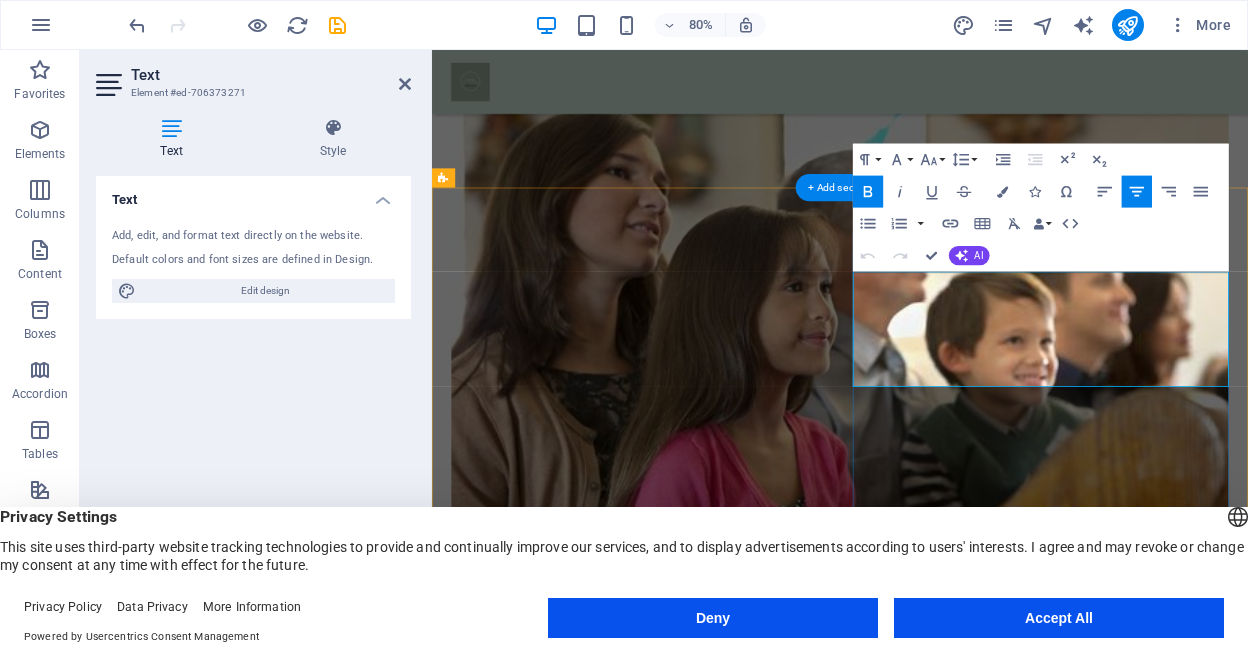 drag, startPoint x: 1302, startPoint y: 439, endPoint x: 1318, endPoint y: 439, distance: 16 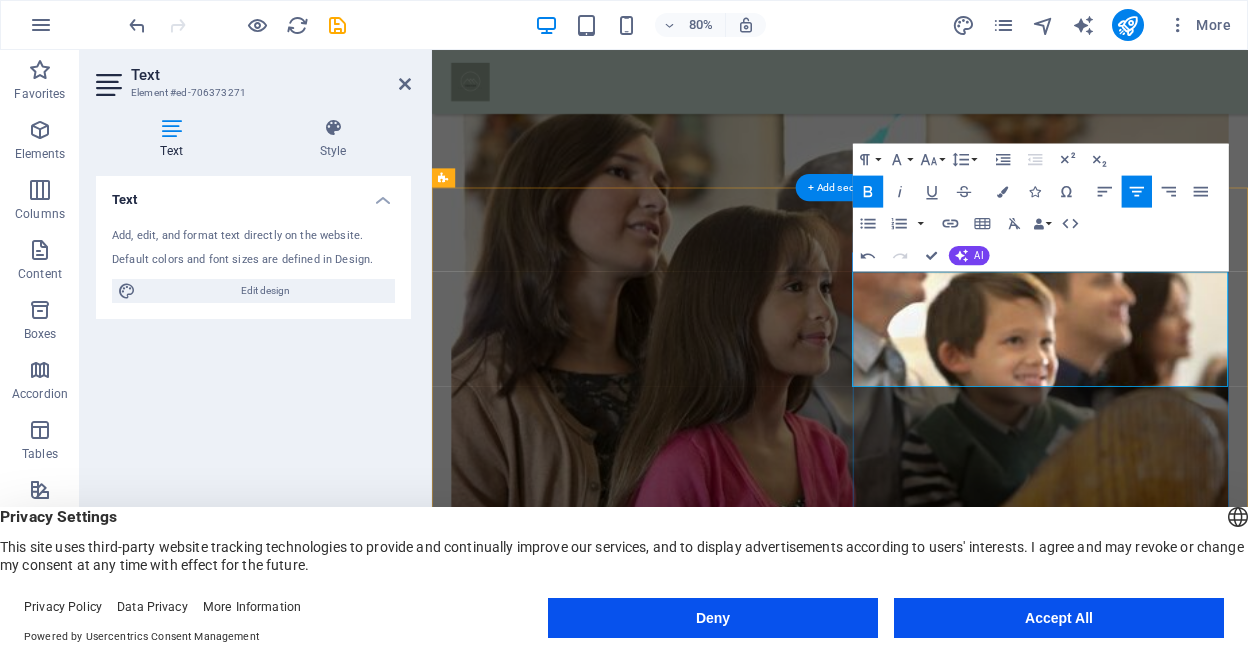 scroll, scrollTop: 0, scrollLeft: 1, axis: horizontal 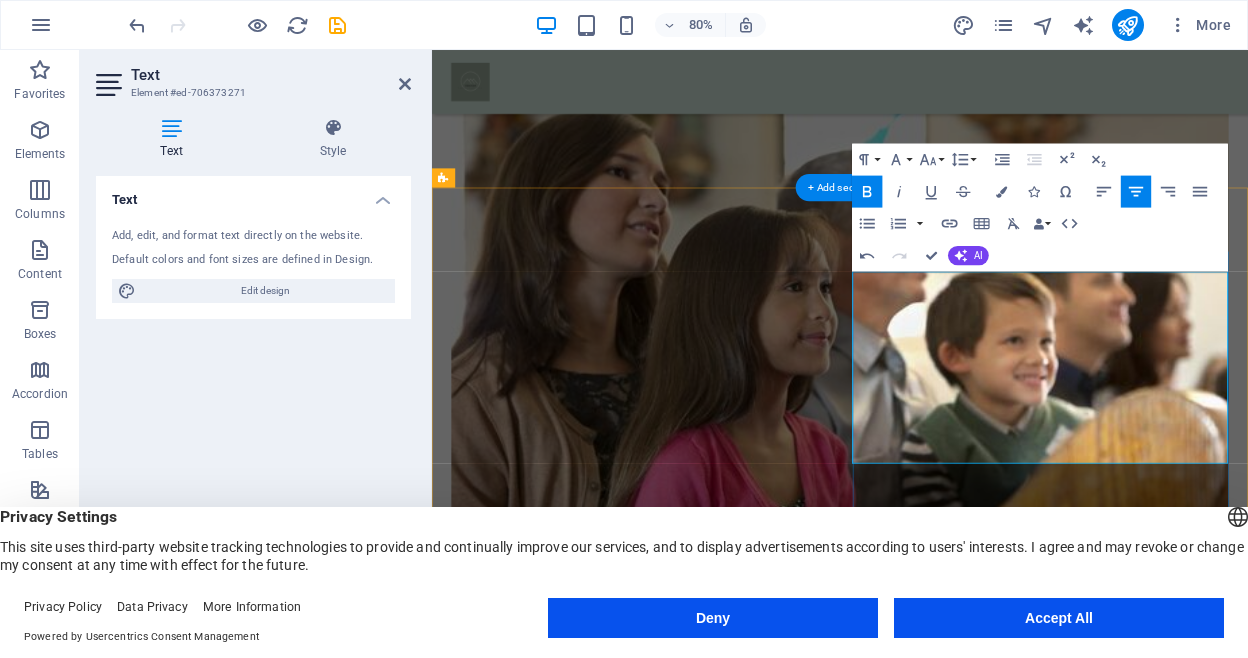 drag, startPoint x: 1270, startPoint y: 549, endPoint x: 986, endPoint y: 498, distance: 288.54288 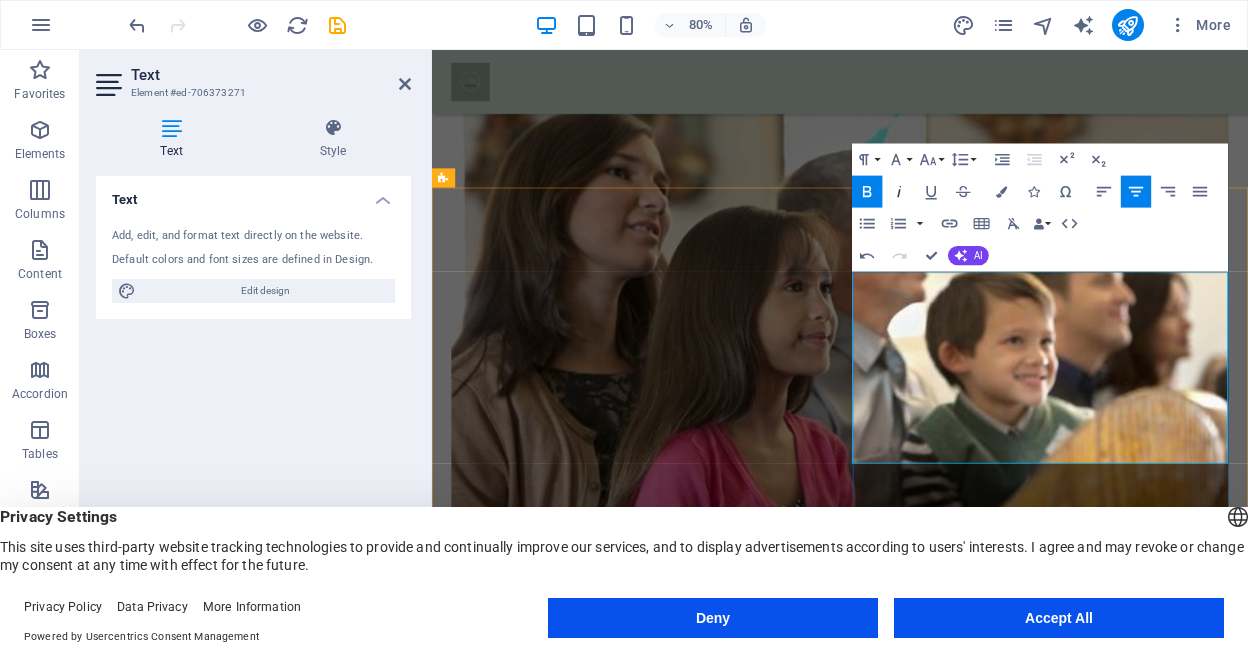 click 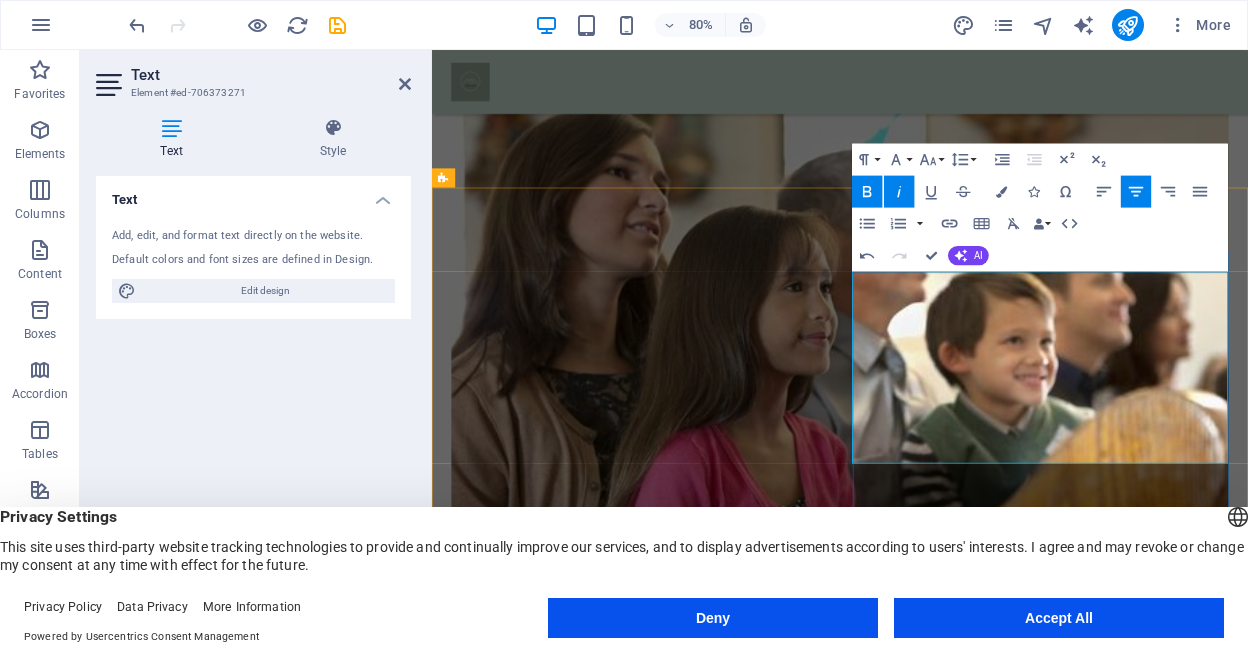 click on "Join us for our Wednesday Eve ([TIME]) Bible study in the Book of Revelation!" at bounding box center [691, 2840] 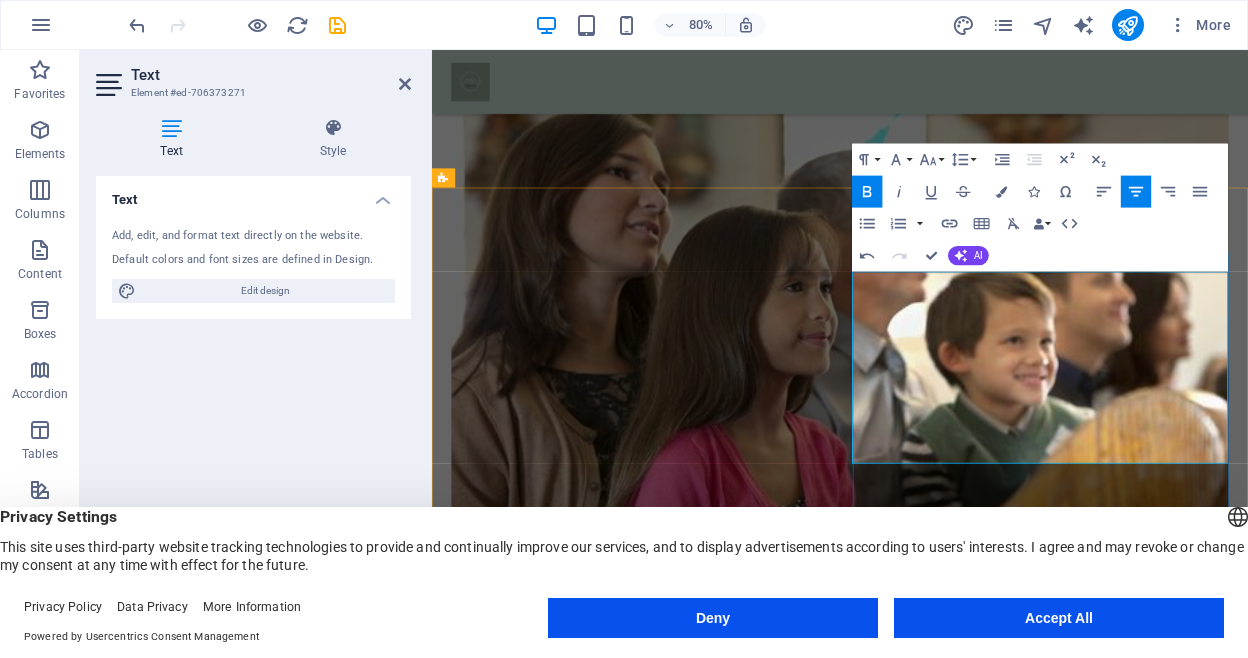 drag, startPoint x: 1293, startPoint y: 445, endPoint x: 990, endPoint y: 351, distance: 317.24597 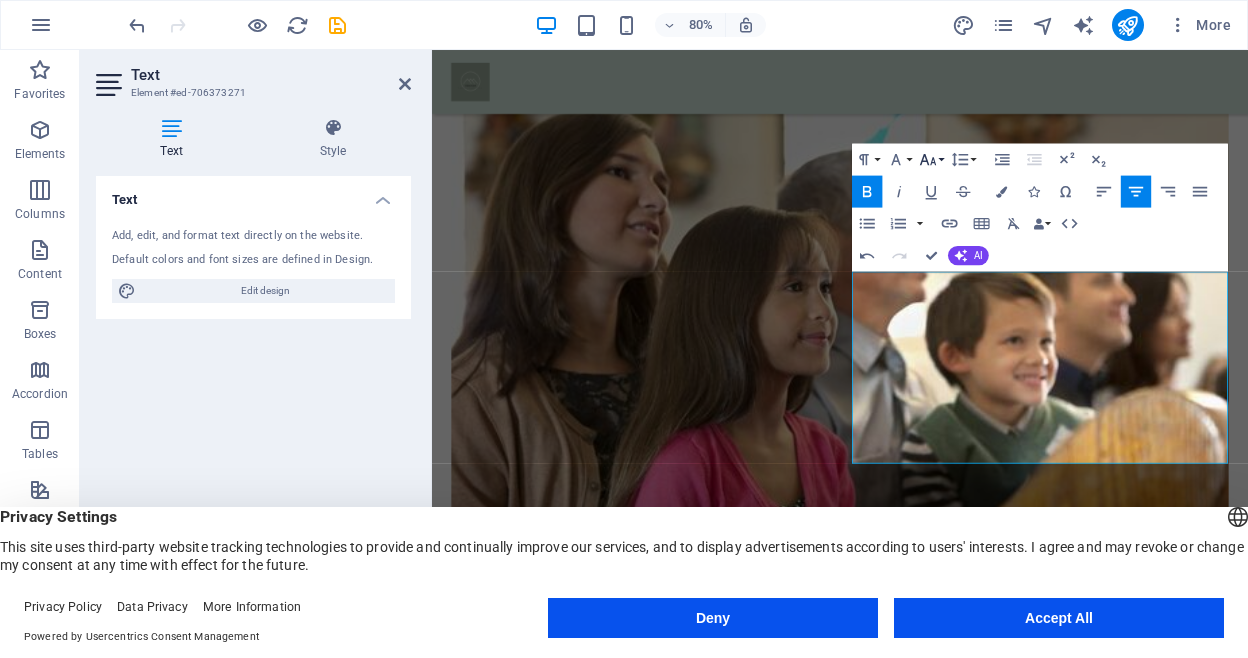 click 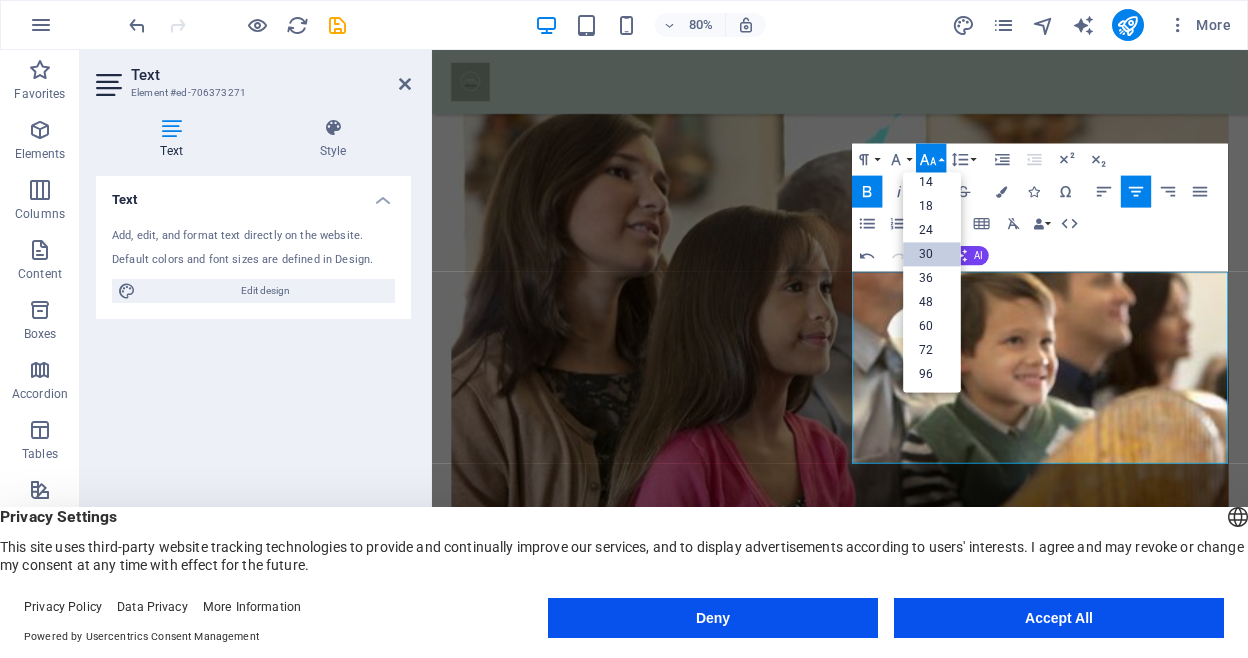 scroll, scrollTop: 161, scrollLeft: 0, axis: vertical 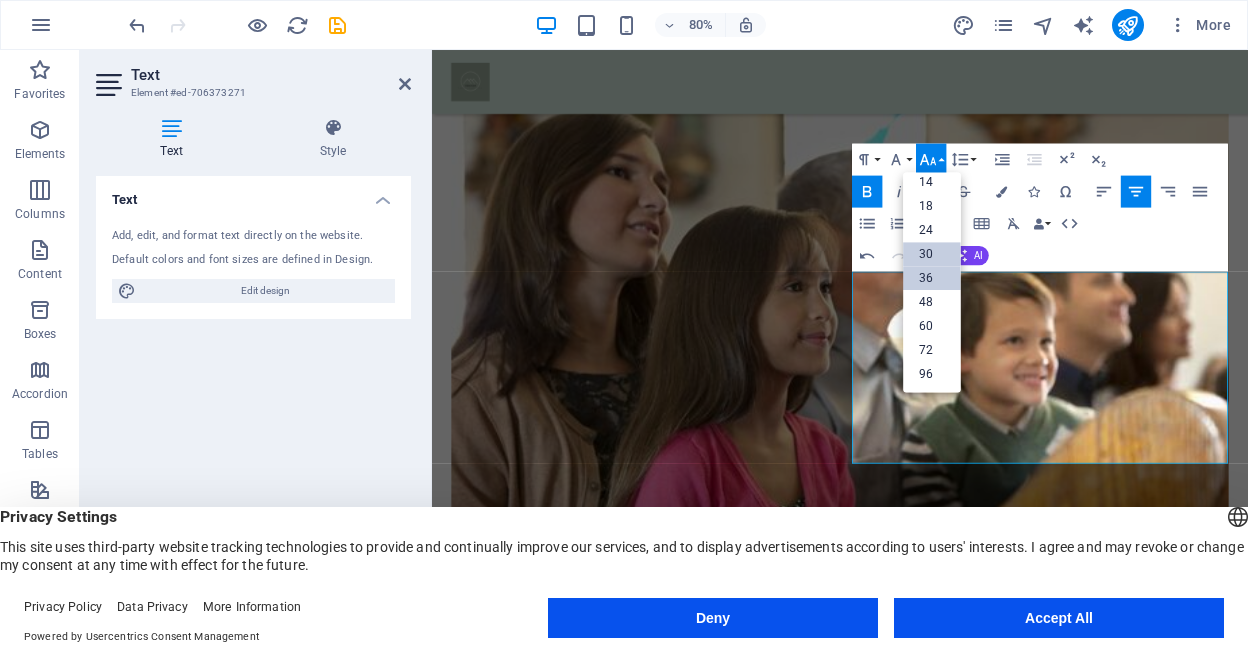 click on "36" at bounding box center [932, 278] 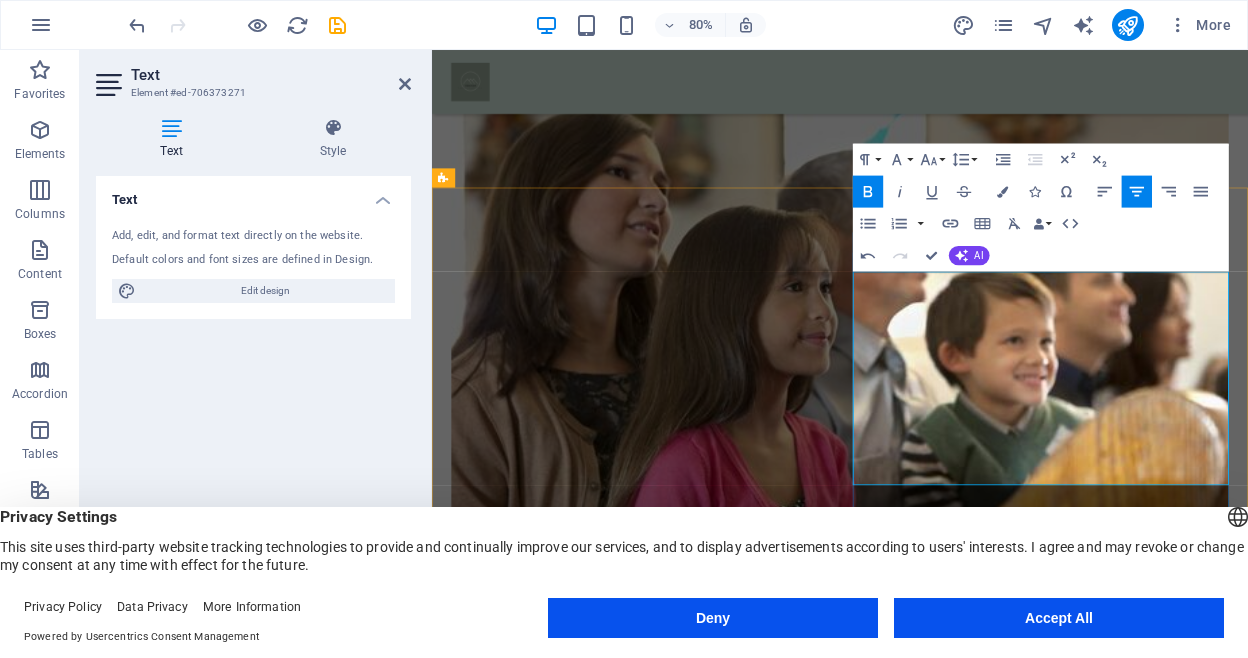 click on "(Picks up on [MONTH] [DAY] with Chapter [NUMBER])" at bounding box center [691, 2989] 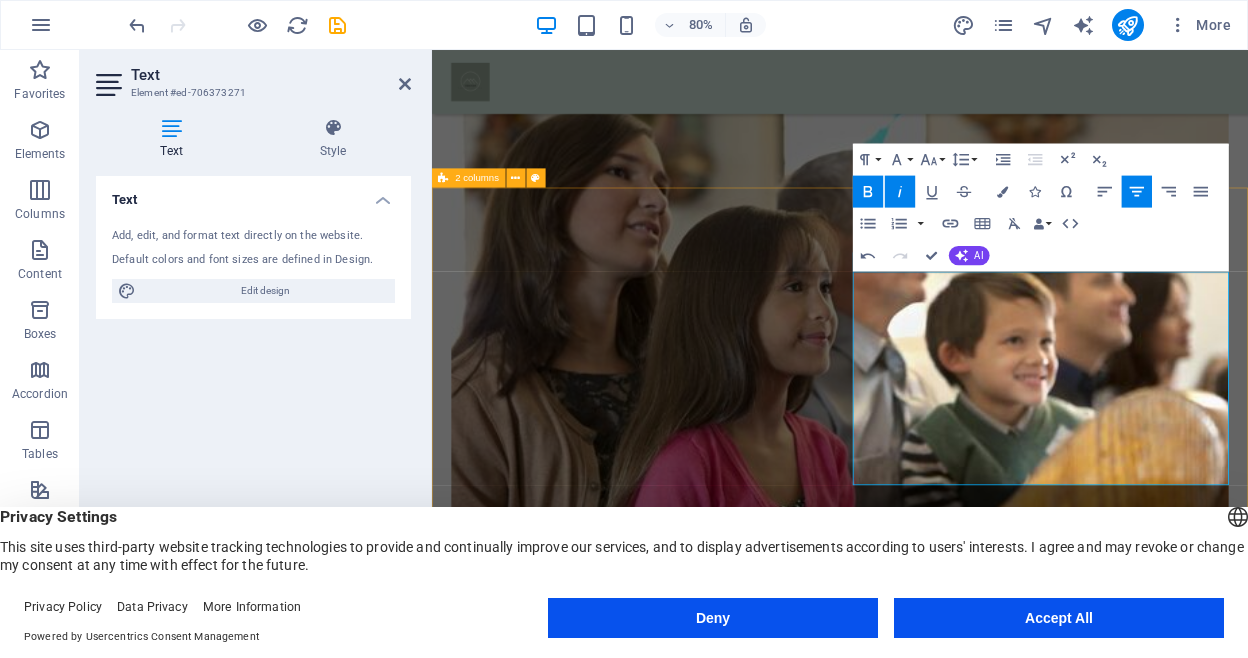 click on "[MONTH] [DAY] & [DAY] - Pastor [FIRST] [LAST] will be bringing the Morning Message. [MONTH] [DAY] & [DAY] - Bro. [FIRST] [LAST] is bringing Morning and Evening Messages. Join us for our Wednesday Eve ([TIME]) Bible study in the Book of Revelation!  (Picks up on [MONTH] [DAY] with Chapter [NUMBER])" at bounding box center [942, 2015] 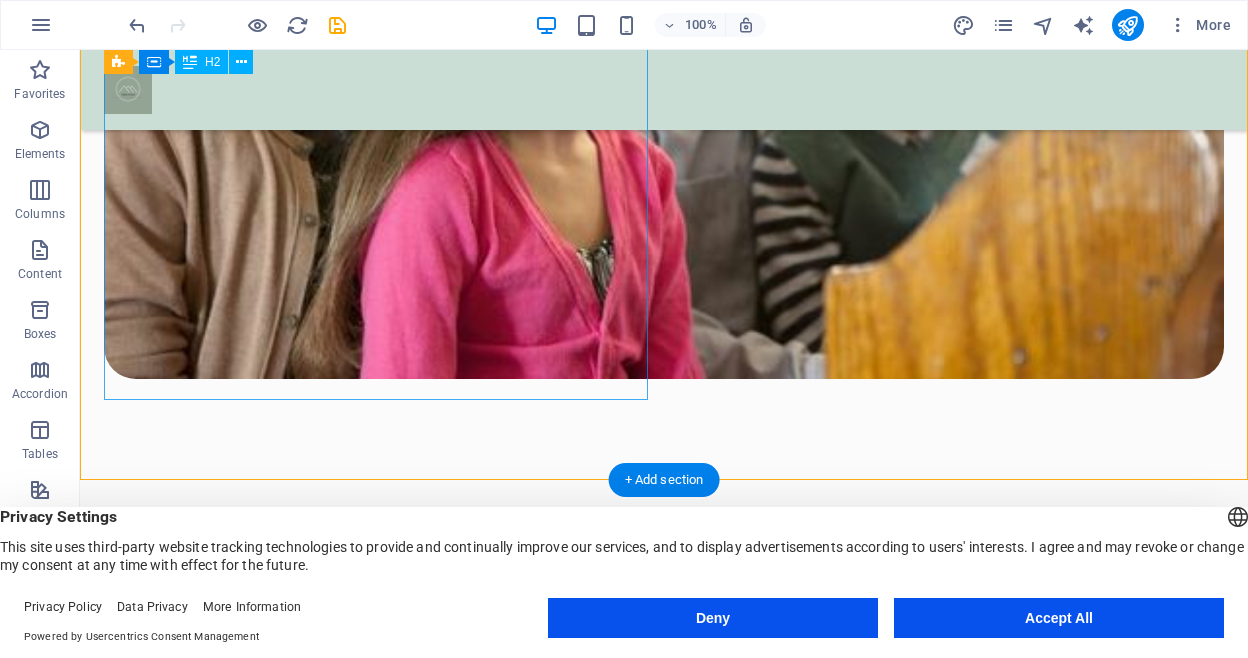 scroll, scrollTop: 1579, scrollLeft: 0, axis: vertical 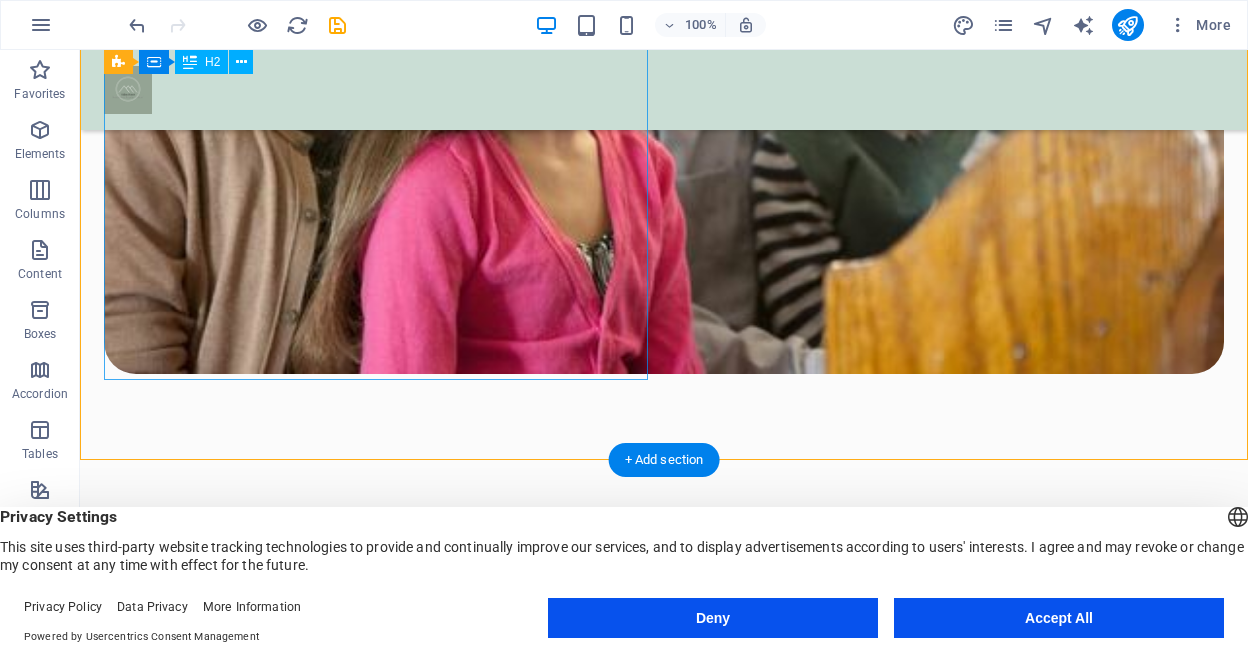 click on "[MONTH] [DAY] & [DAY] - Pastor [FIRST] [LAST] will be bringing the Morning Message. [MONTH] [DAY] & [DAY] - Bro. [FIRST] [LAST] is bringing Morning and Evening Messages." at bounding box center [376, 936] 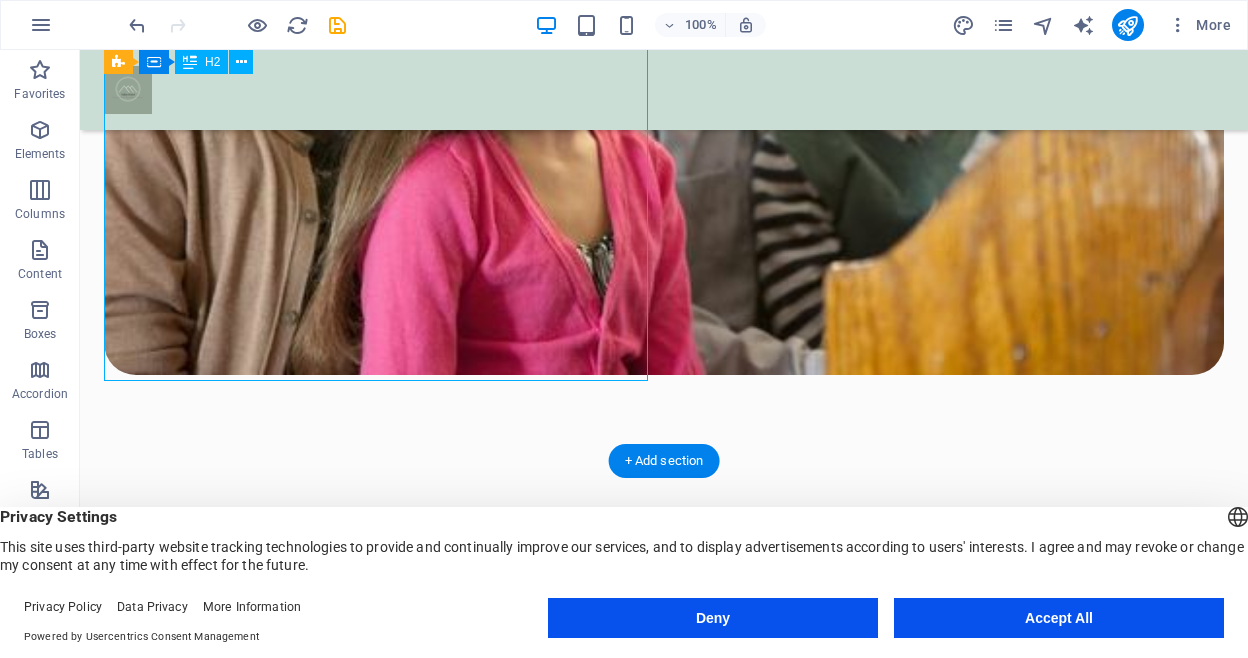 click on "[MONTH] [DAY] & [DAY] - Pastor [FIRST] [LAST] will be bringing the Morning Message. [MONTH] [DAY] & [DAY] - Bro. [FIRST] [LAST] is bringing Morning and Evening Messages." at bounding box center (376, 937) 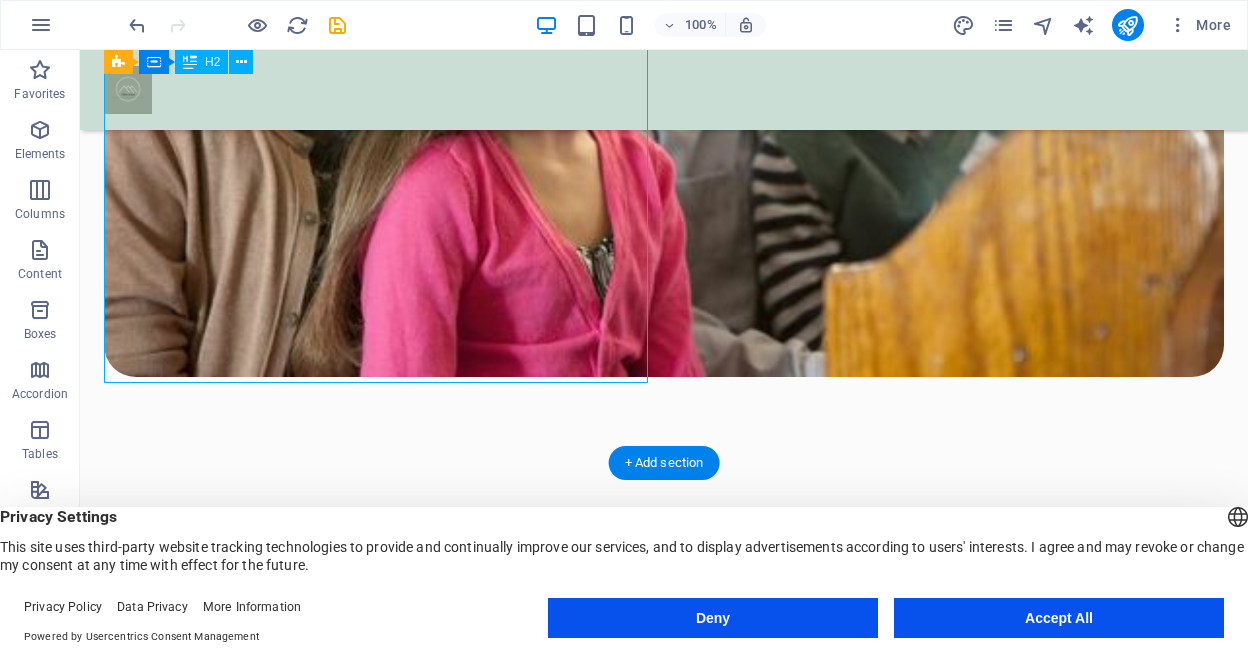 click on "[MONTH] [DAY] & [DAY] - Pastor [FIRST] [LAST] will be bringing the Morning Message. [MONTH] [DAY] & [DAY] - Bro. [FIRST] [LAST] is bringing Morning and Evening Messages." at bounding box center [376, 939] 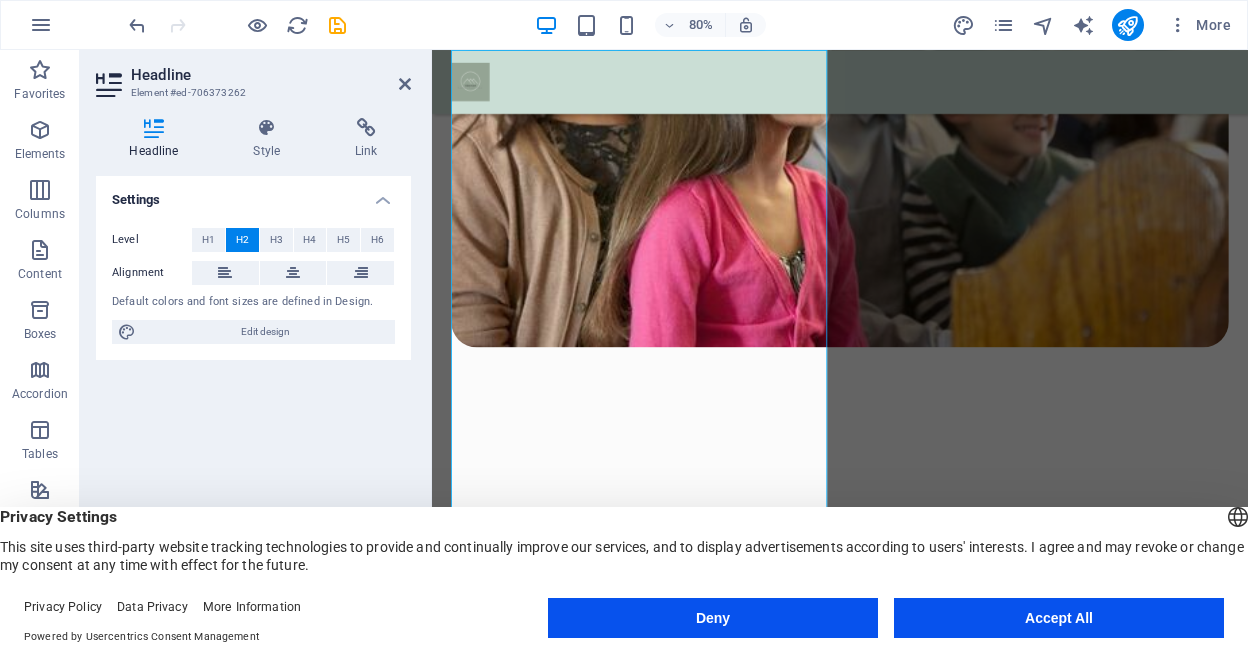 scroll, scrollTop: 1517, scrollLeft: 0, axis: vertical 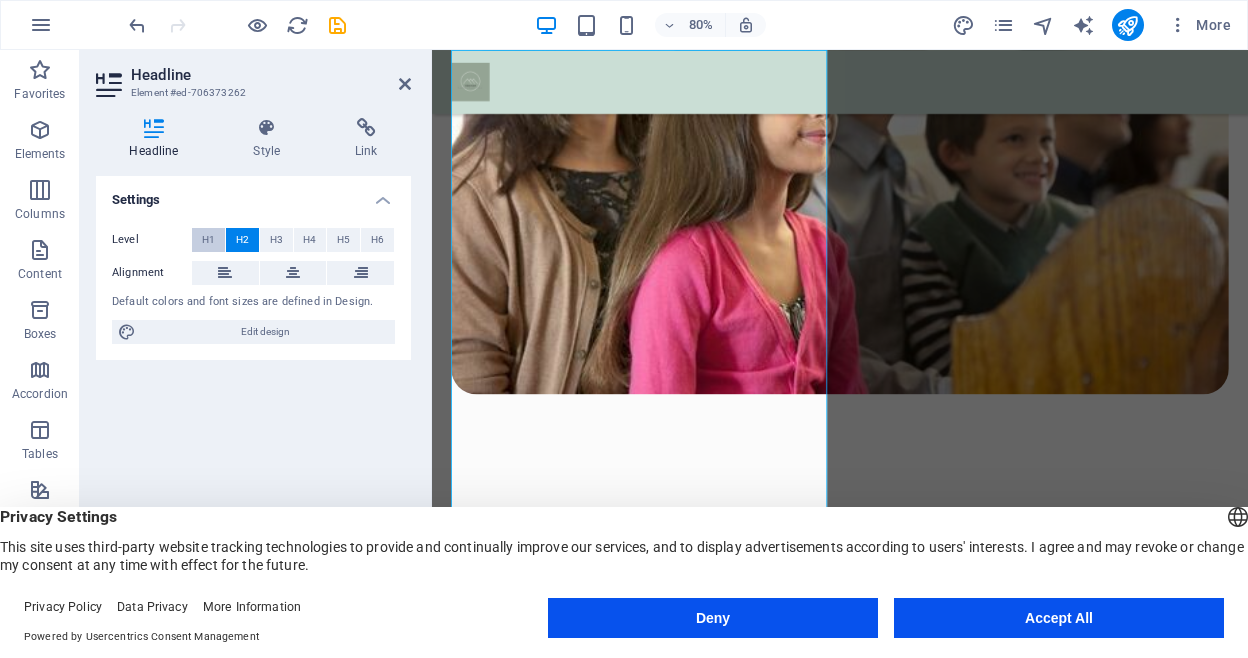 click on "H1" at bounding box center (208, 240) 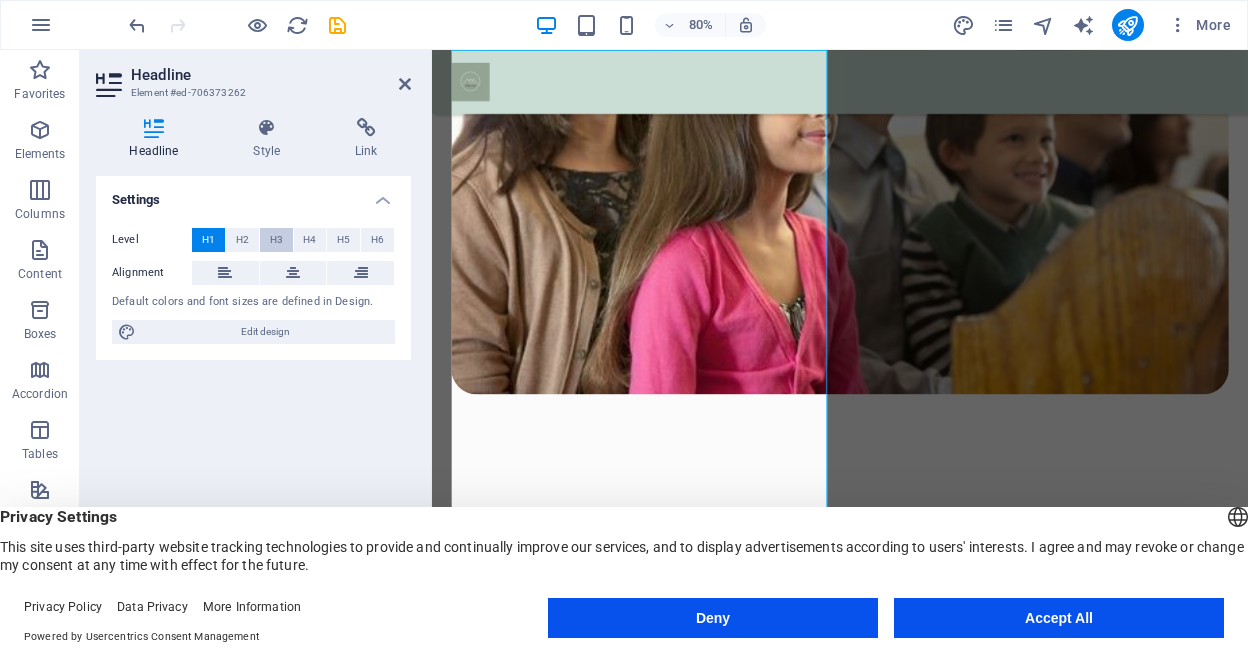click on "H3" at bounding box center (276, 240) 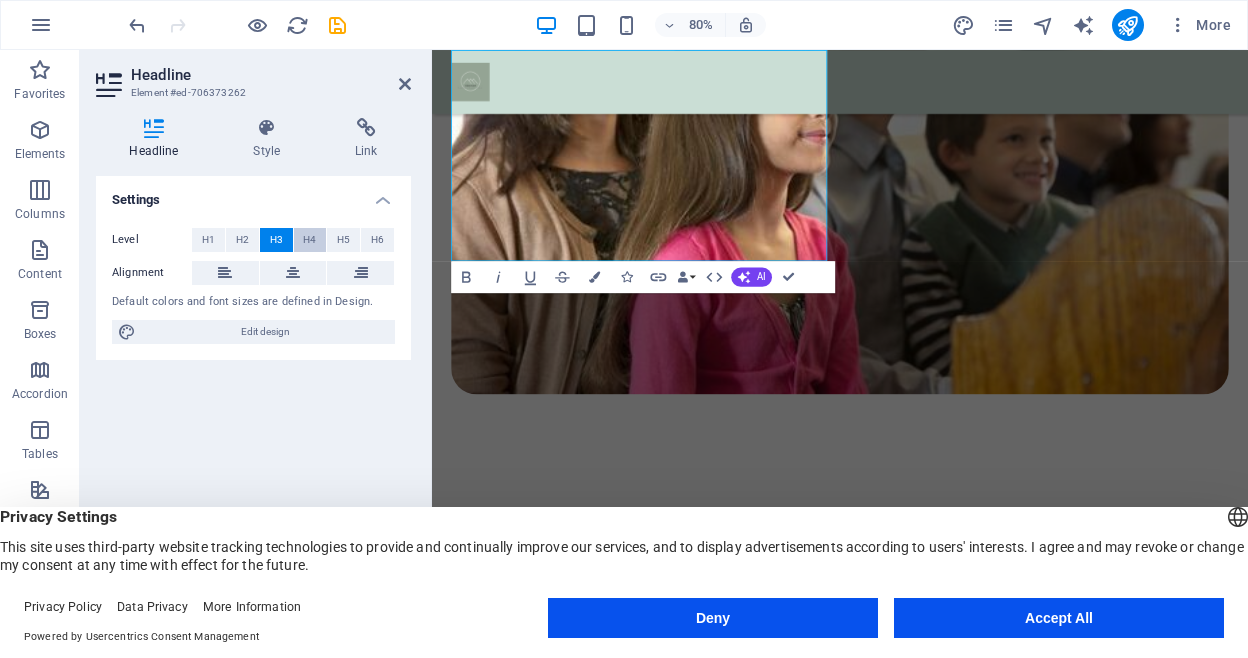click on "H4" at bounding box center [309, 240] 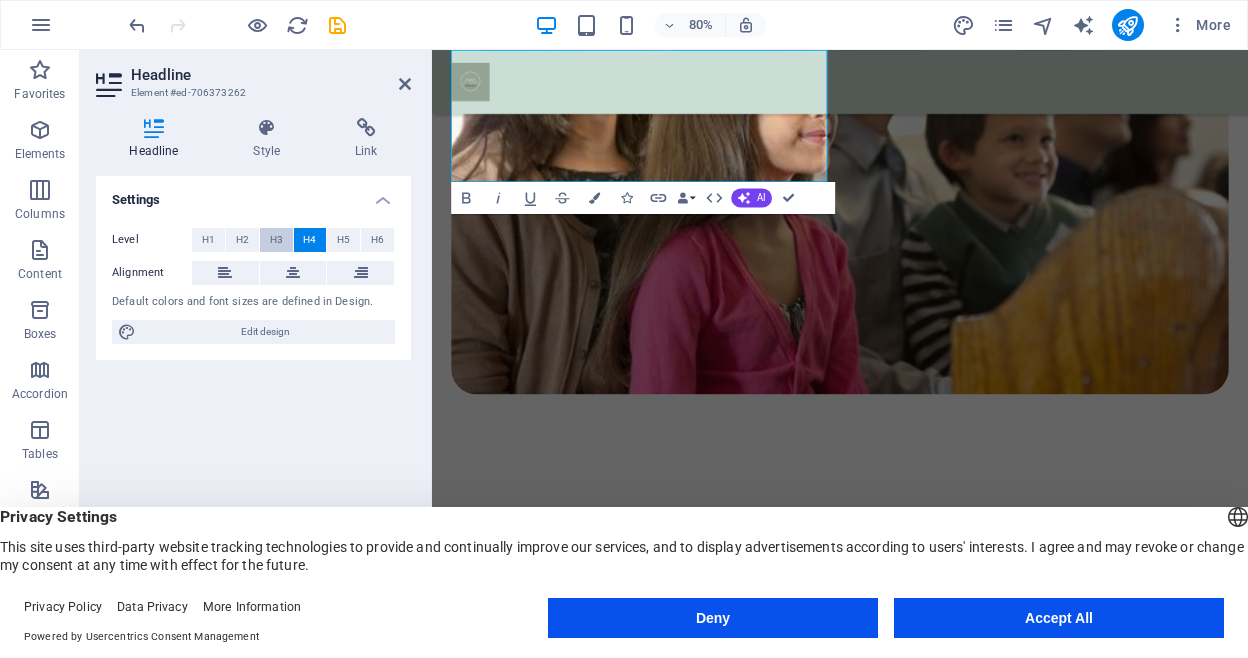 click on "H3" at bounding box center [276, 240] 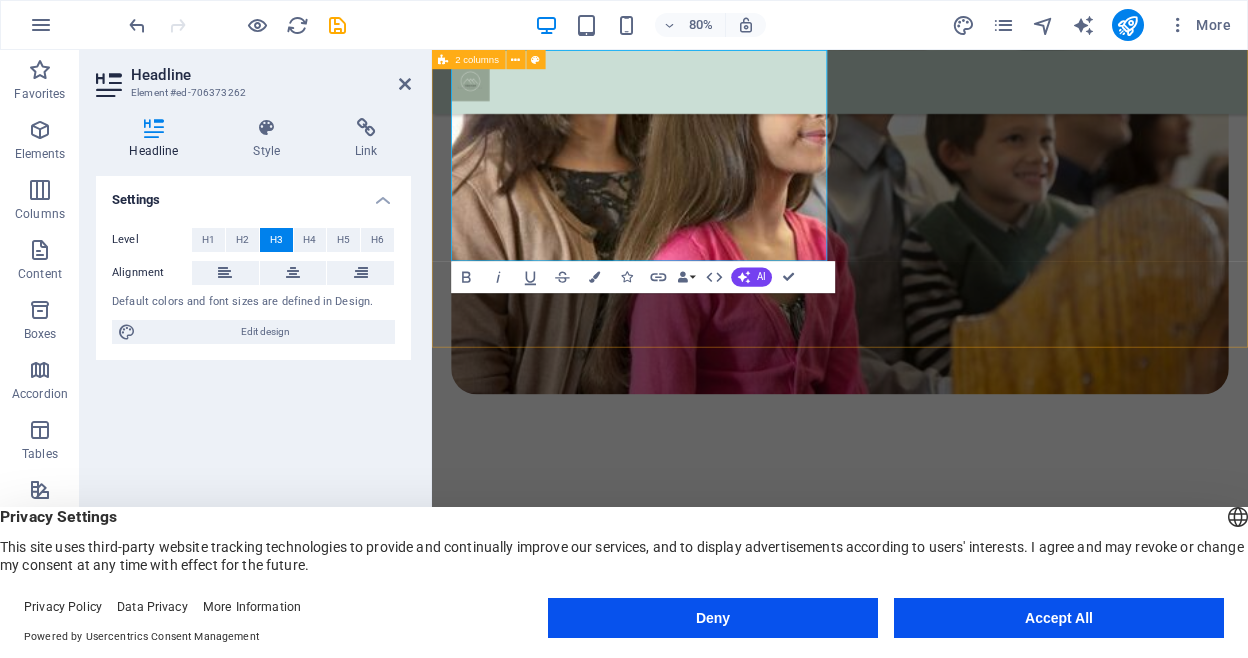 click on "[MONTH] [DAY] & [DAY] - Pastor [FIRST] [LAST] will be bringing the Morning Message. [MONTH] [DAY] & [DAY] - Bro. [FIRST] [LAST] is bringing Morning and Evening Messages. Join us for our Wednesday Eve ([TIME]) Bible study in the Book of Revelation!  (Picks up on [MONTH] [DAY] with Chapter [NUMBER])" at bounding box center [942, 1572] 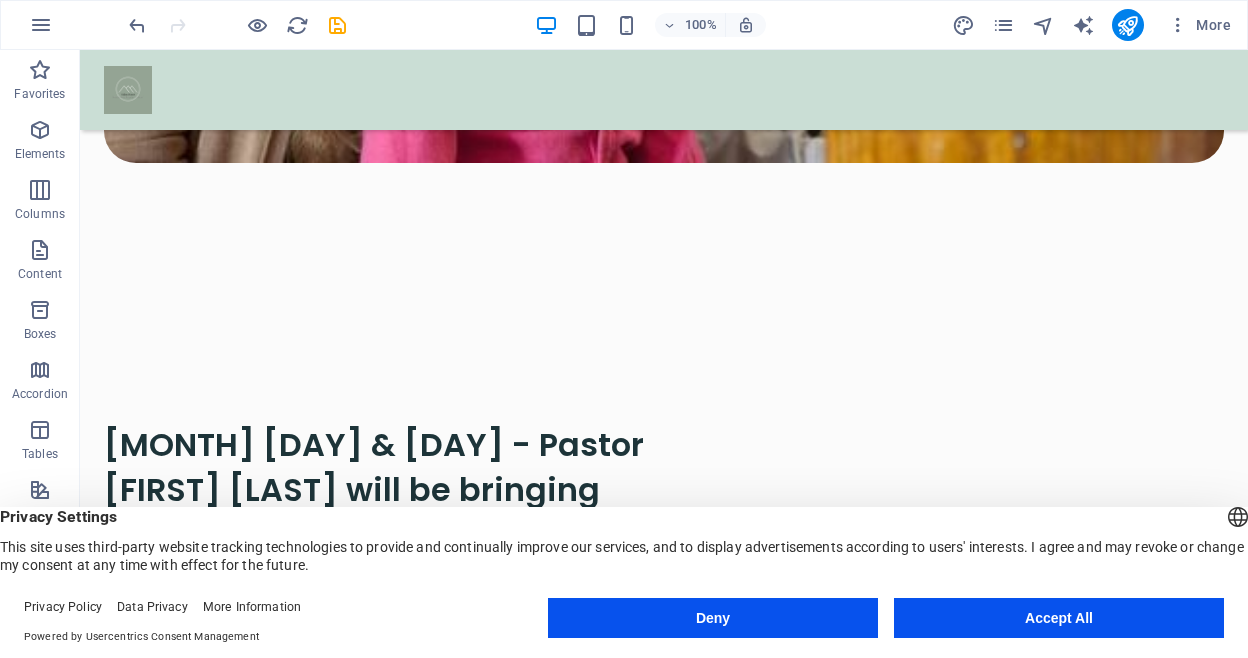 scroll, scrollTop: 1600, scrollLeft: 0, axis: vertical 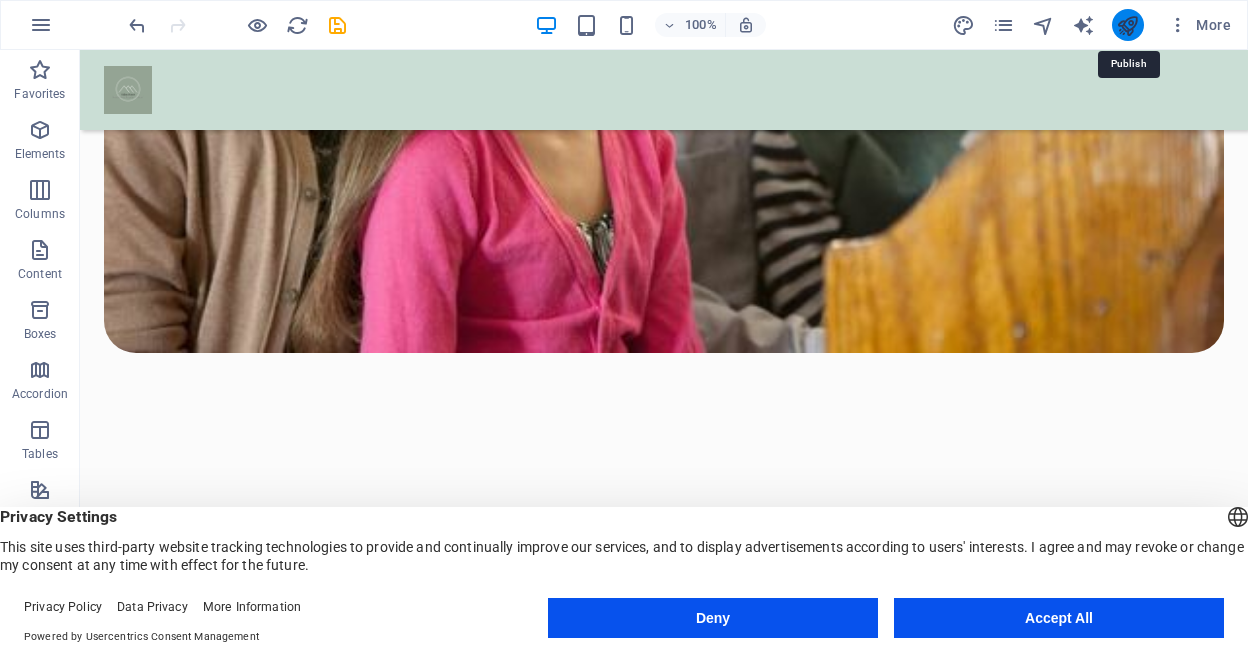 click at bounding box center [1127, 25] 